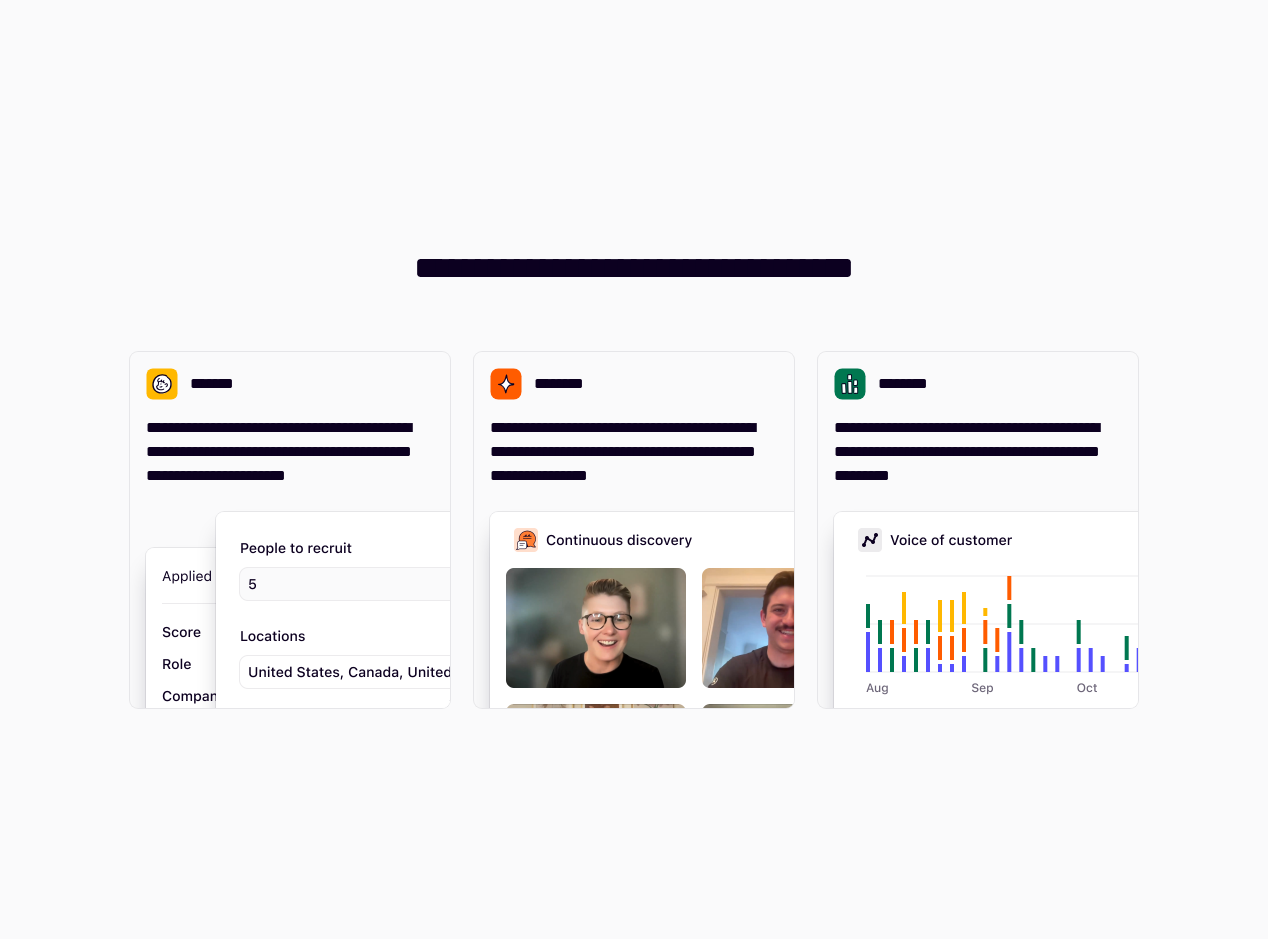 scroll, scrollTop: 0, scrollLeft: 0, axis: both 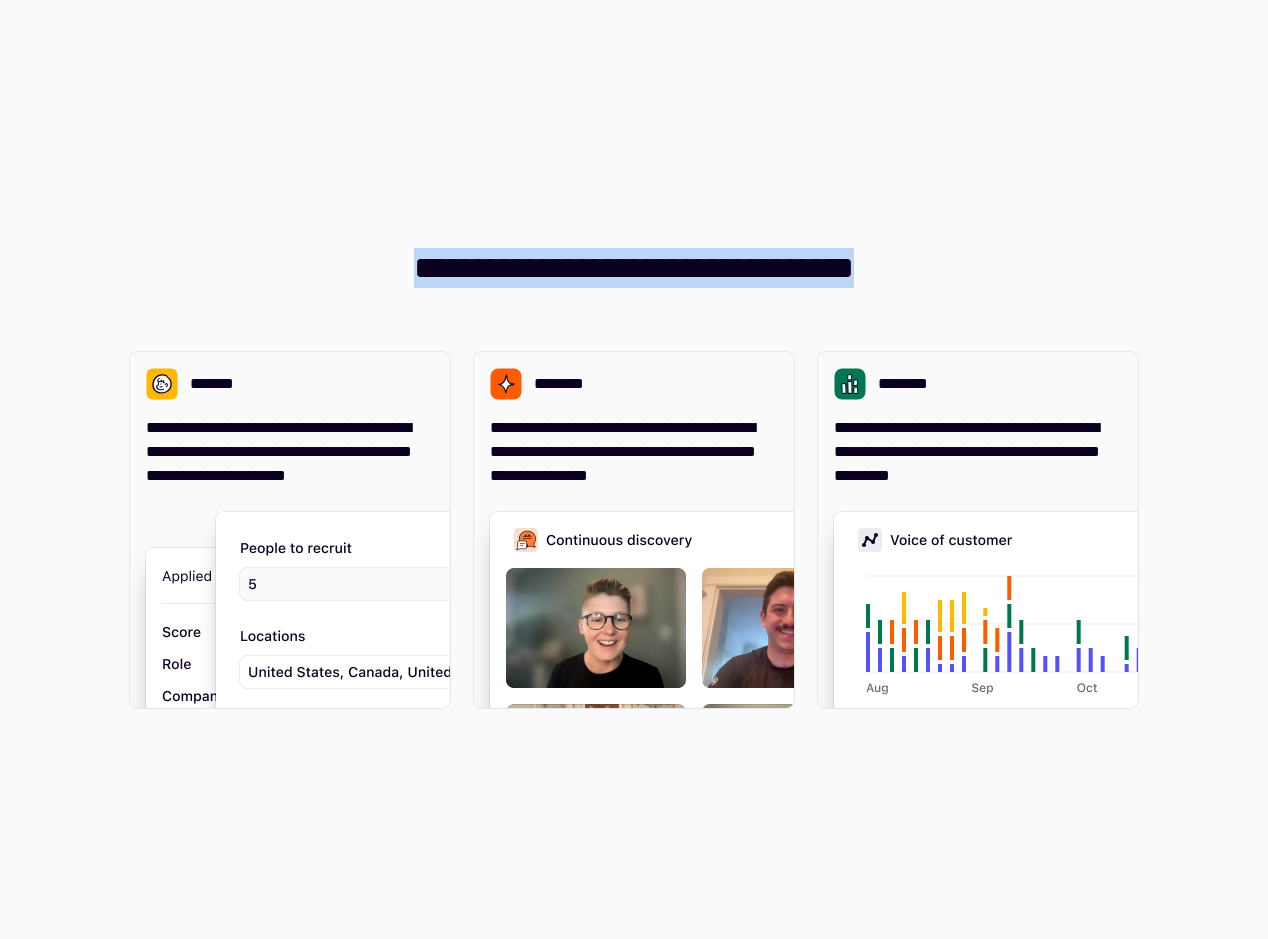 drag, startPoint x: 342, startPoint y: 266, endPoint x: 932, endPoint y: 292, distance: 590.57263 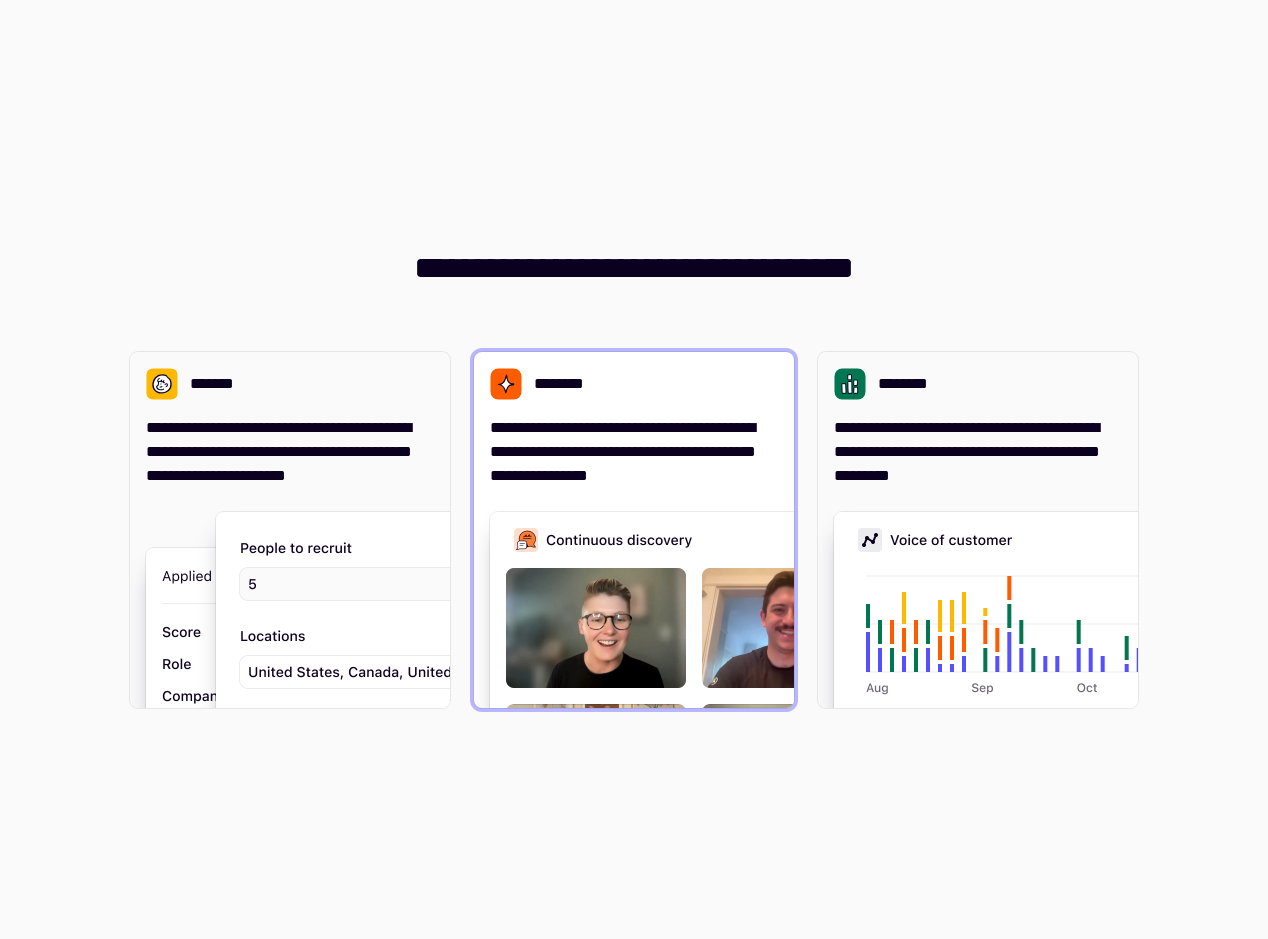 click on "**********" at bounding box center (634, 530) 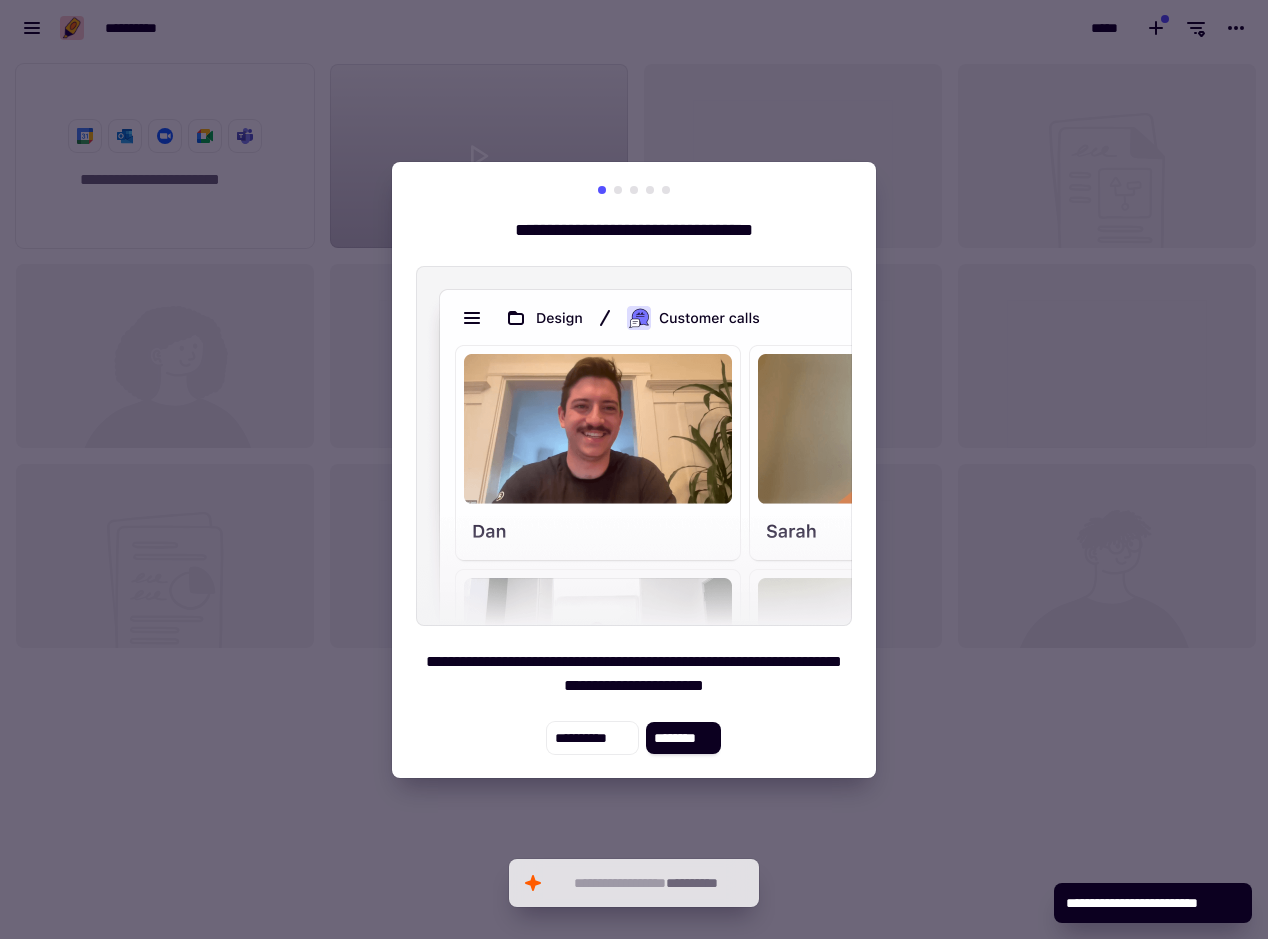 scroll, scrollTop: 16, scrollLeft: 16, axis: both 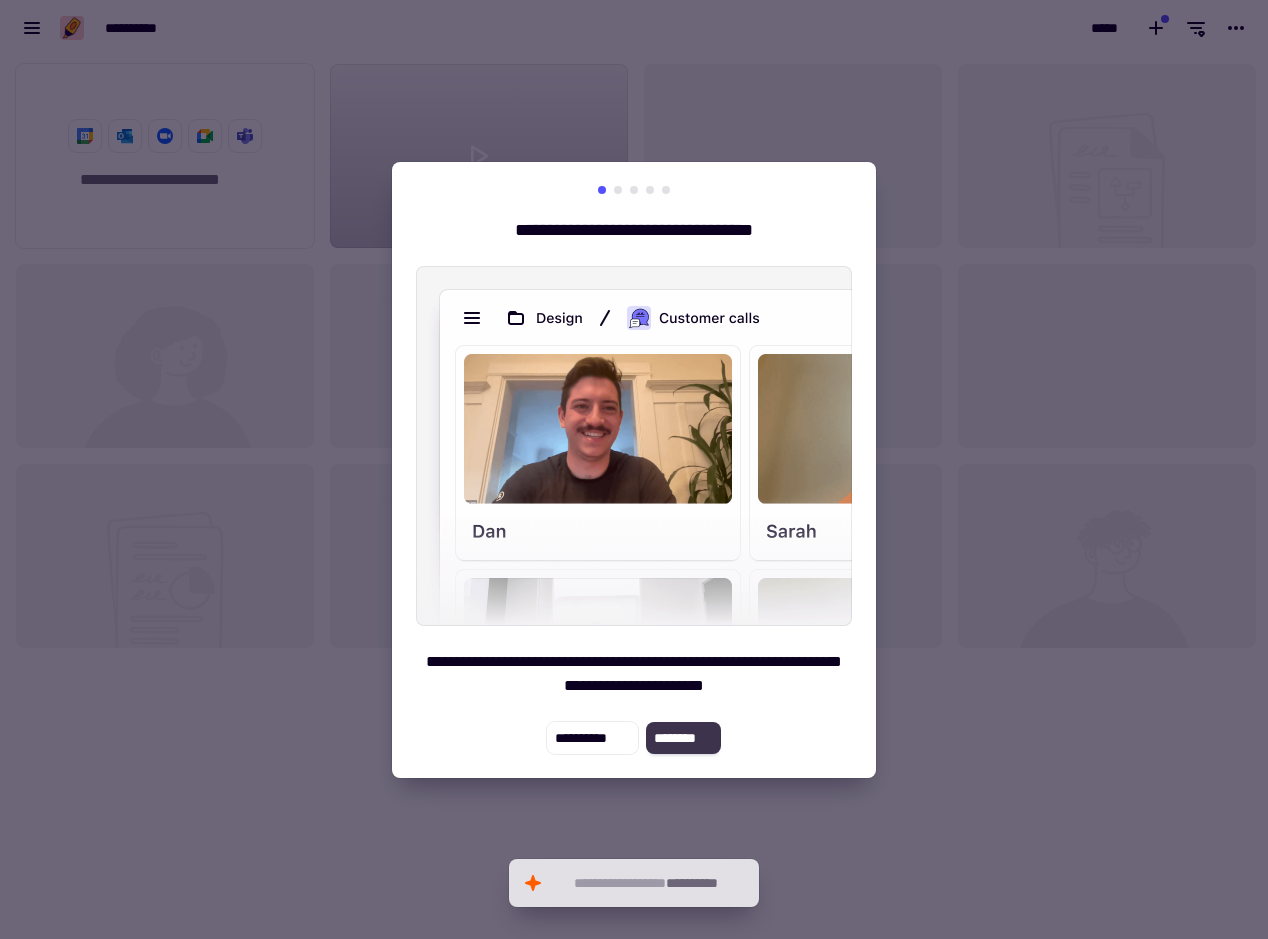 click on "********" 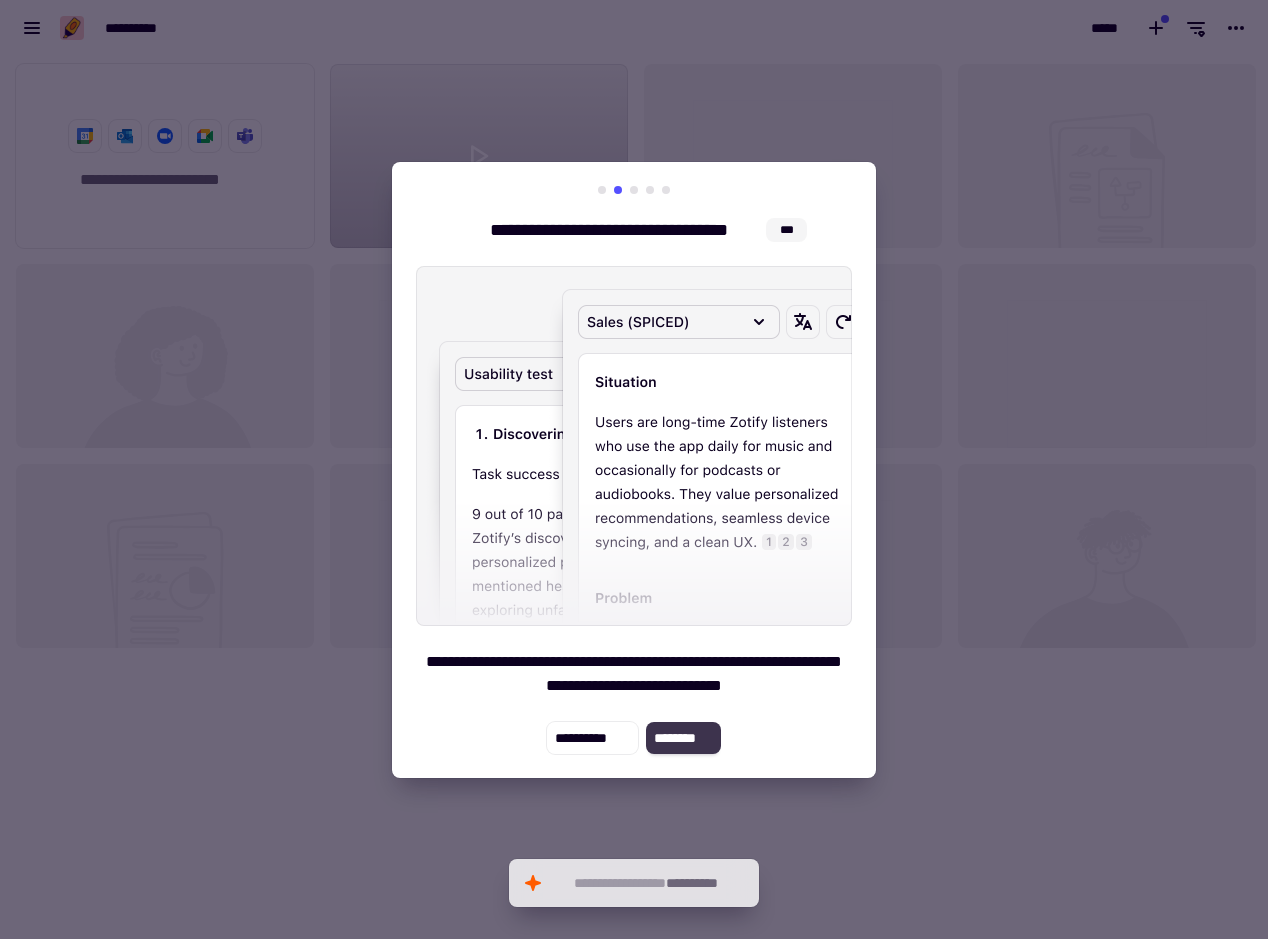 click on "********" 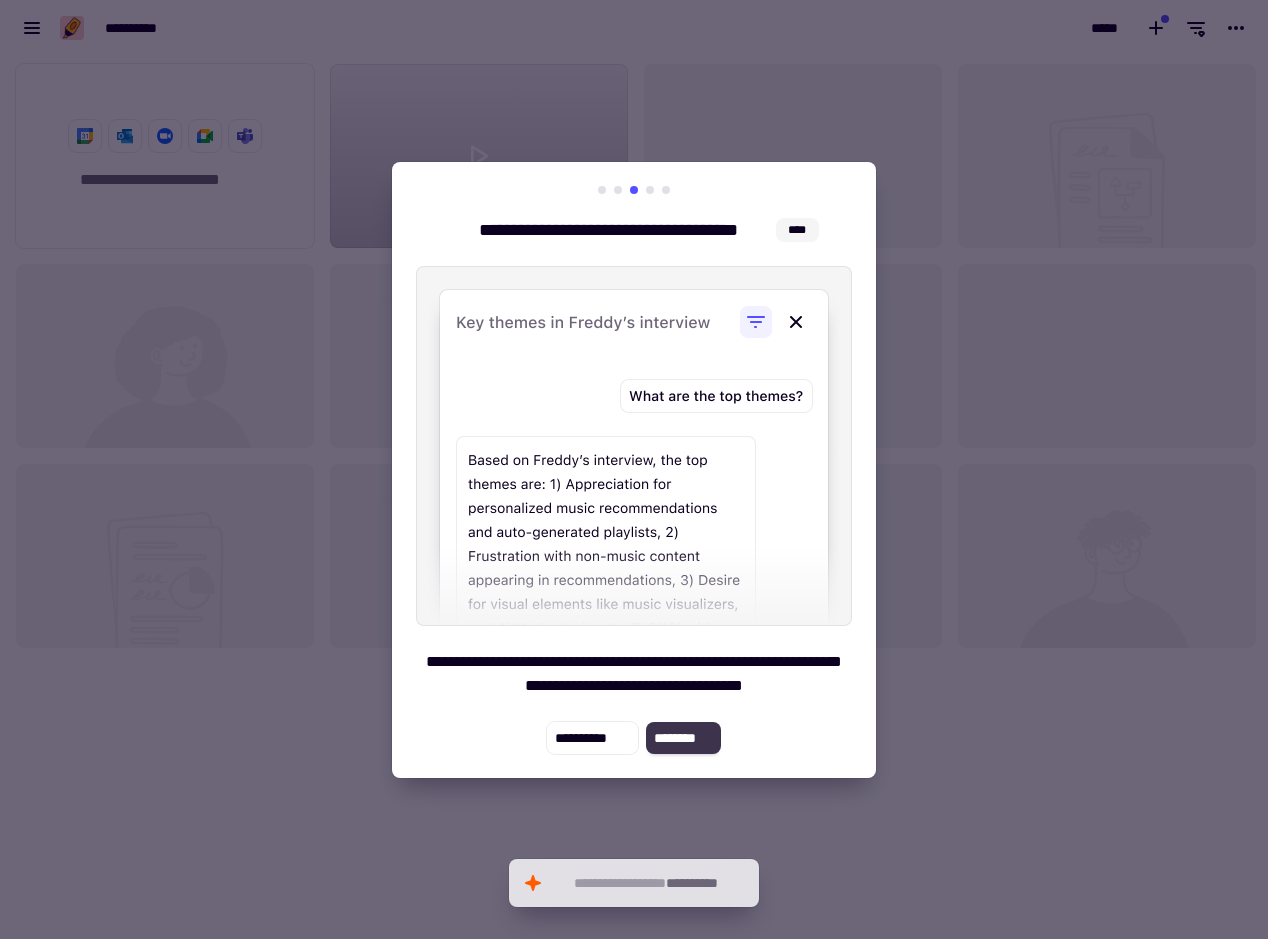 click on "********" 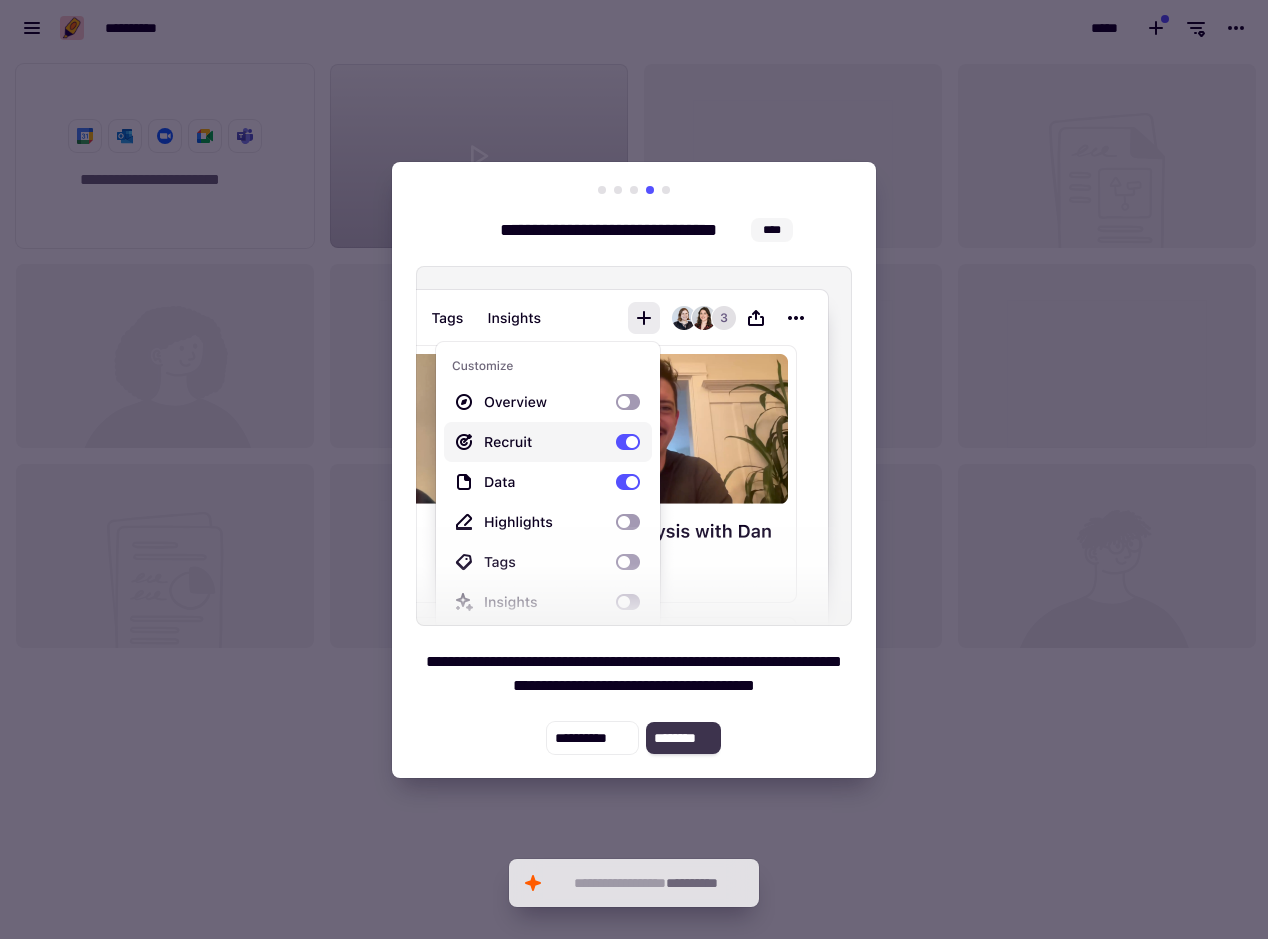 click on "********" 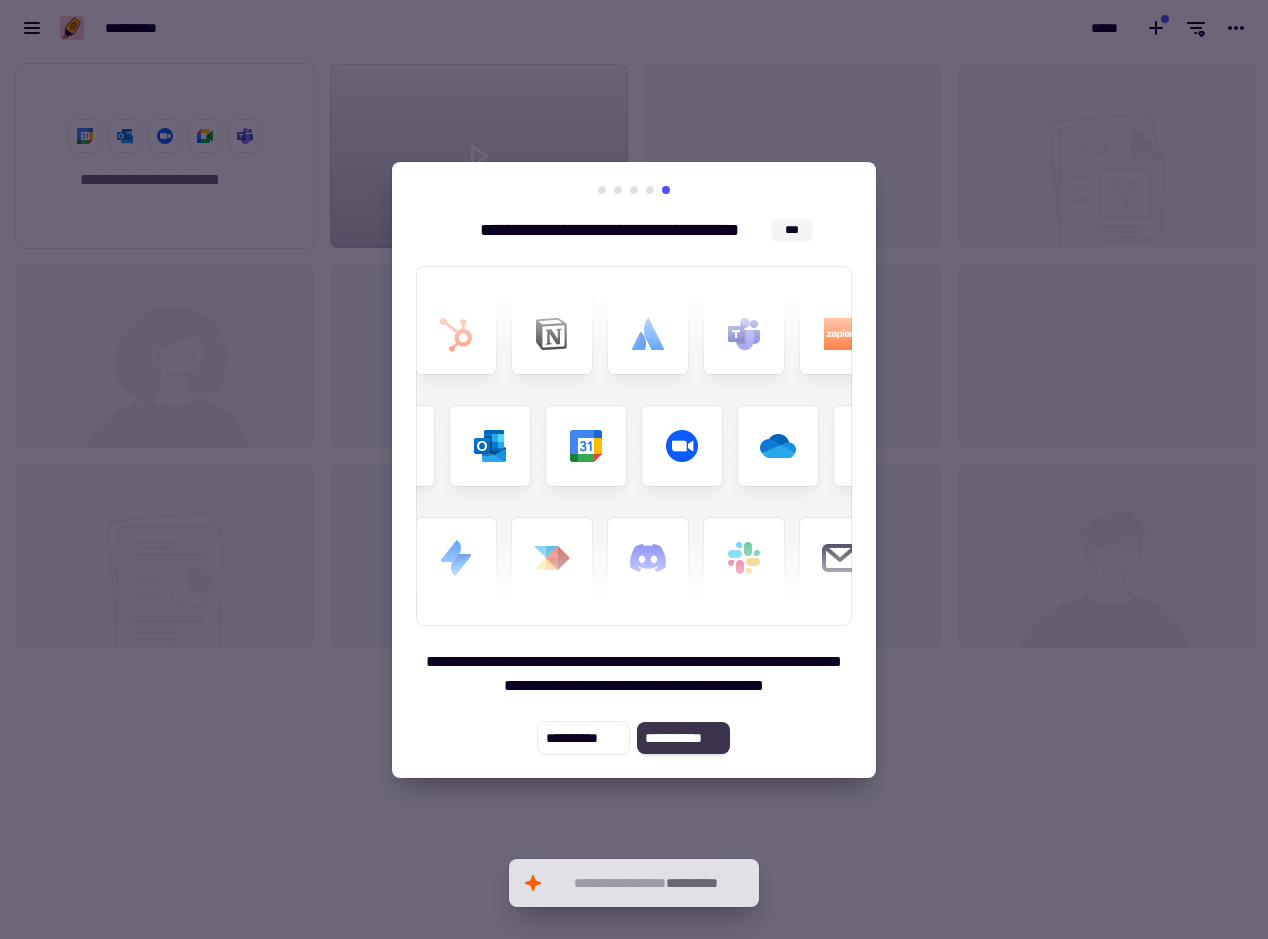 click on "**********" 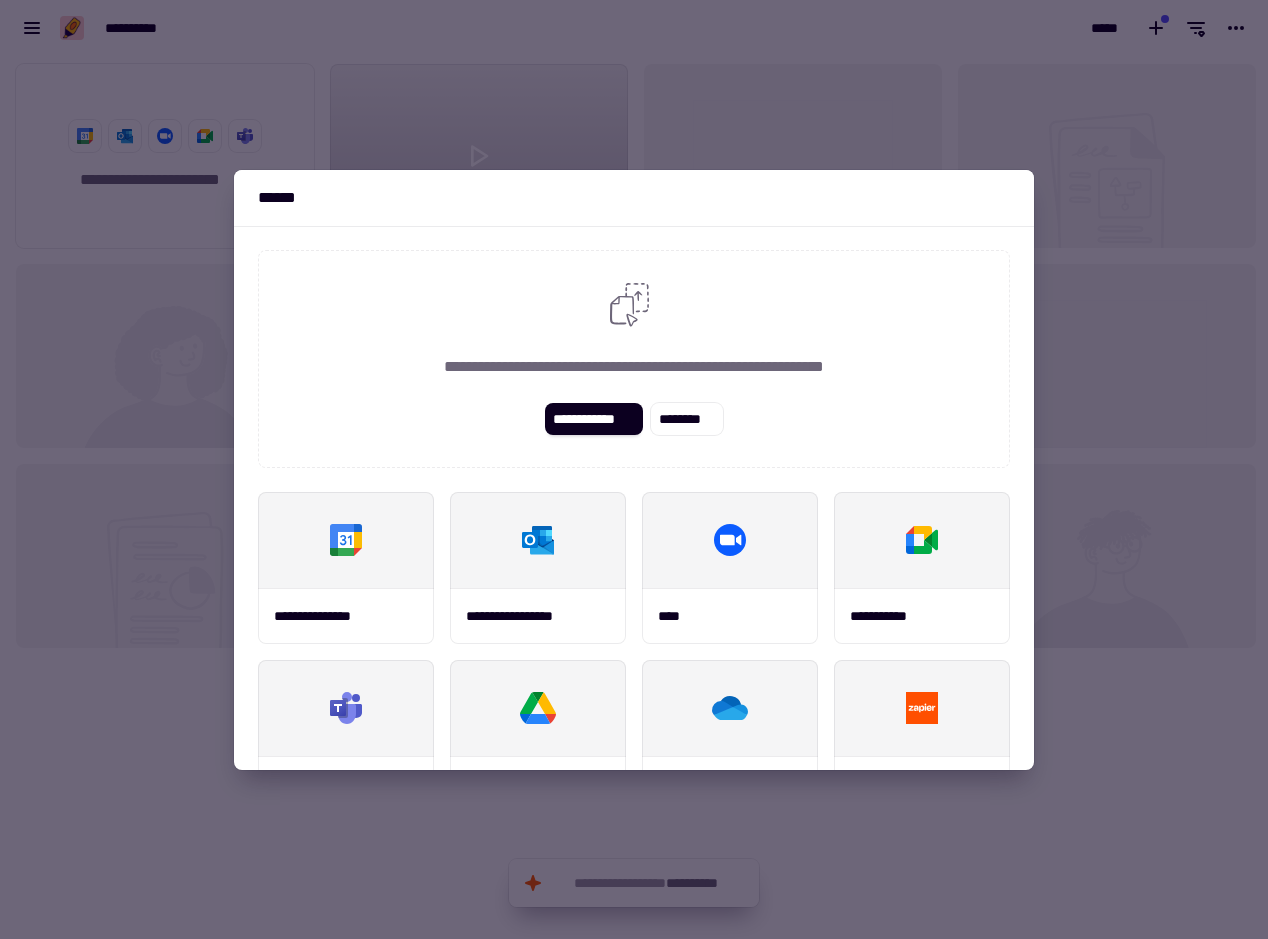click at bounding box center [634, 469] 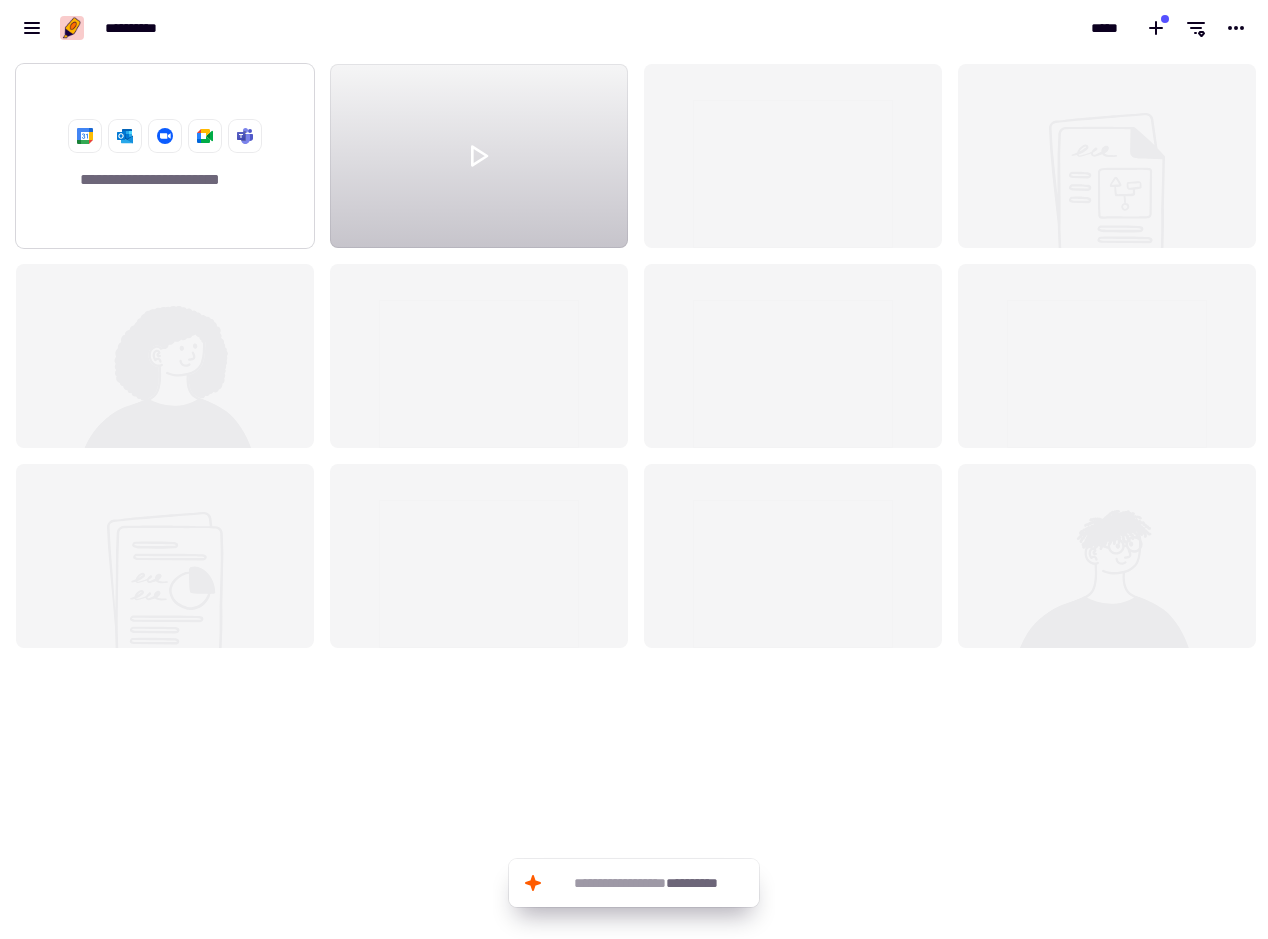 click on "**********" 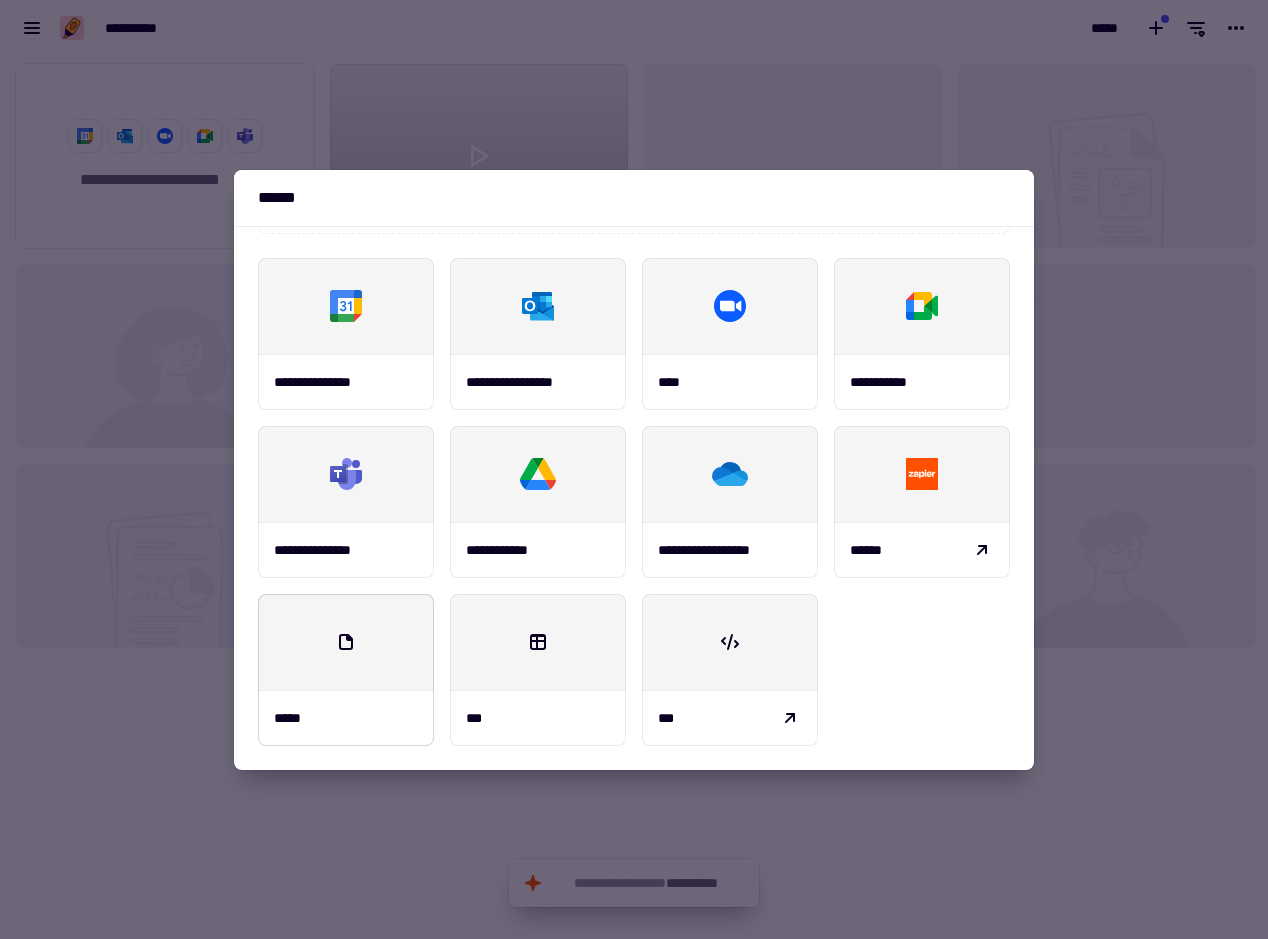scroll, scrollTop: 0, scrollLeft: 0, axis: both 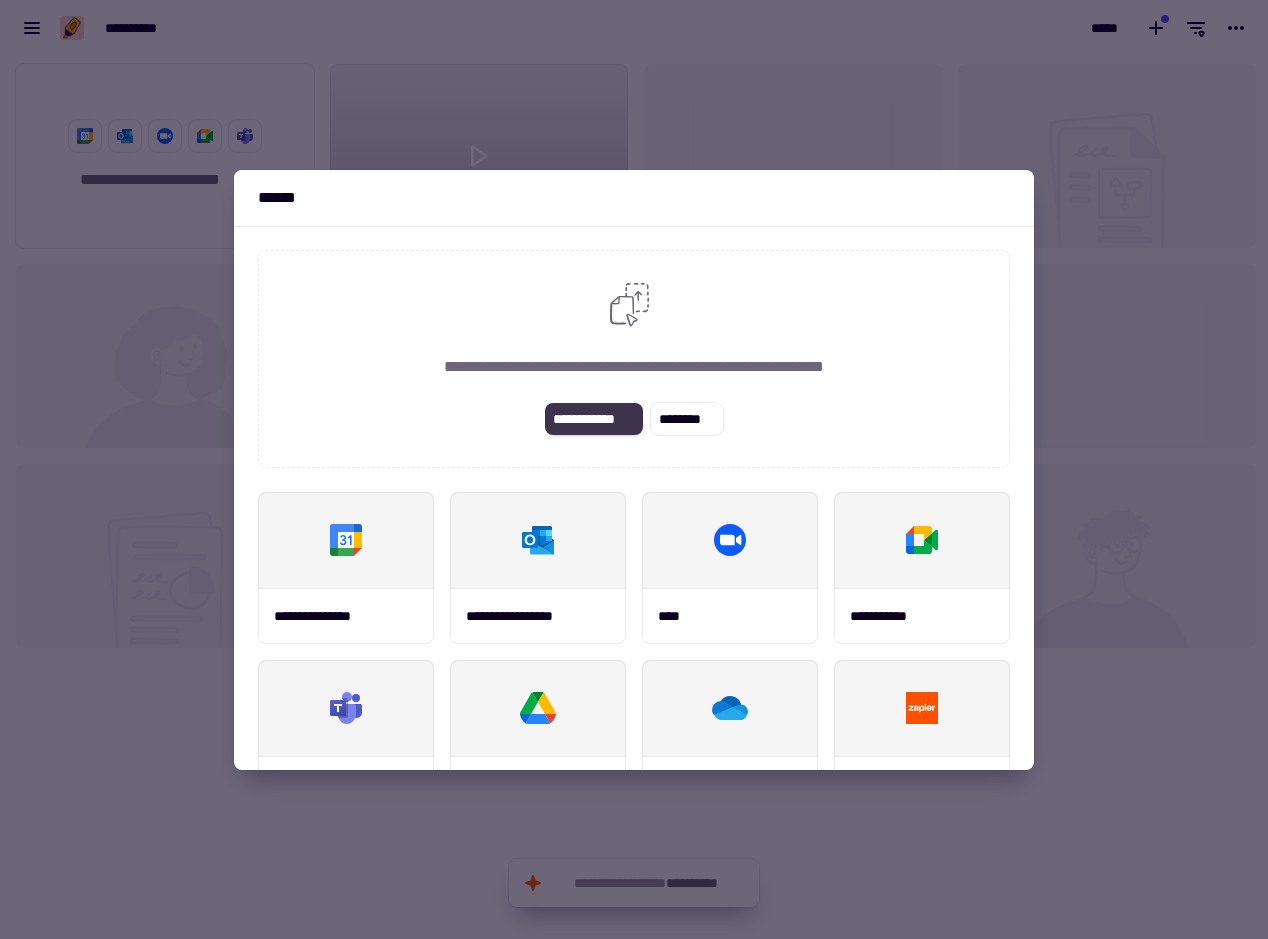 click on "**********" 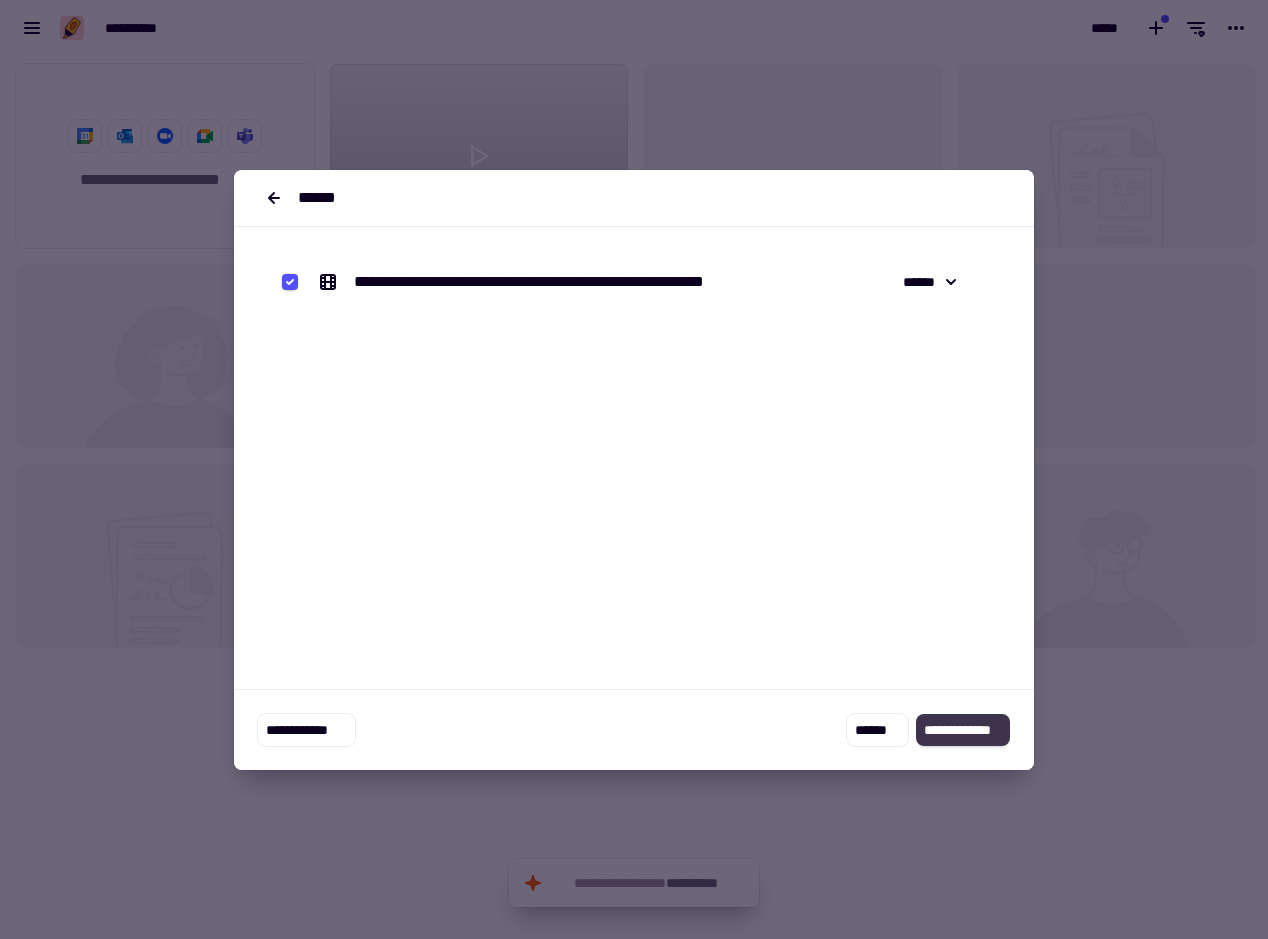 click on "**********" 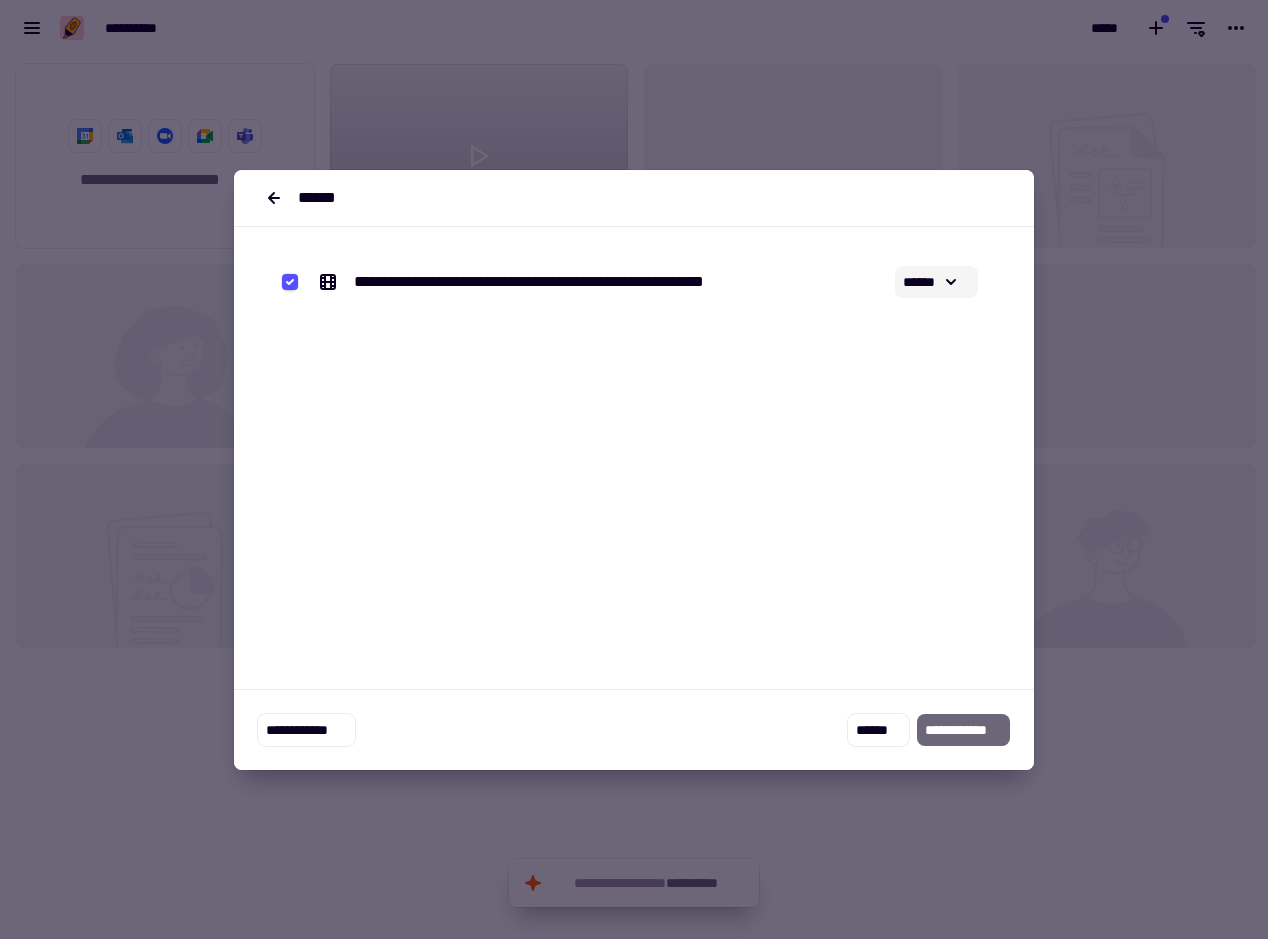 click 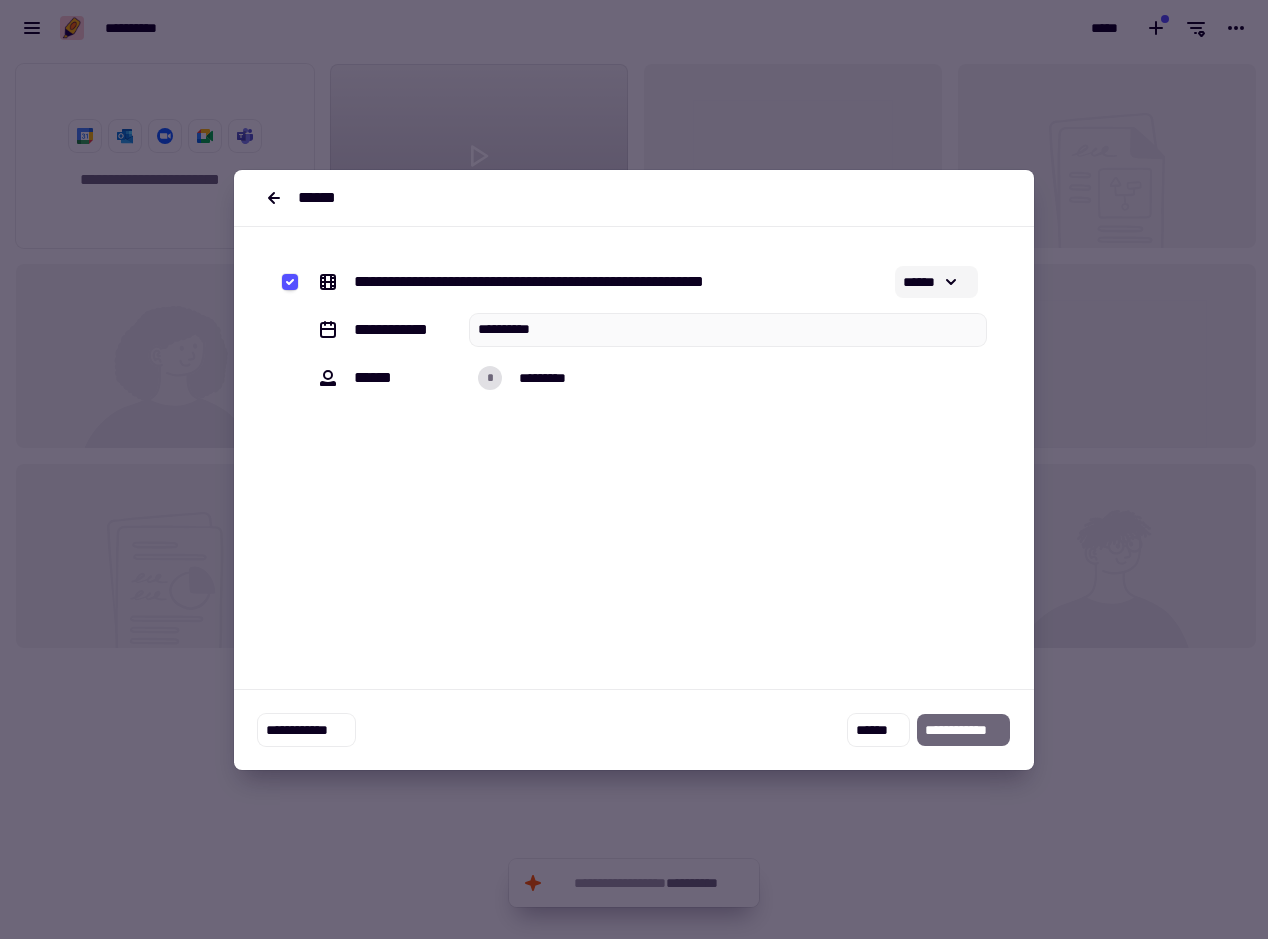 click 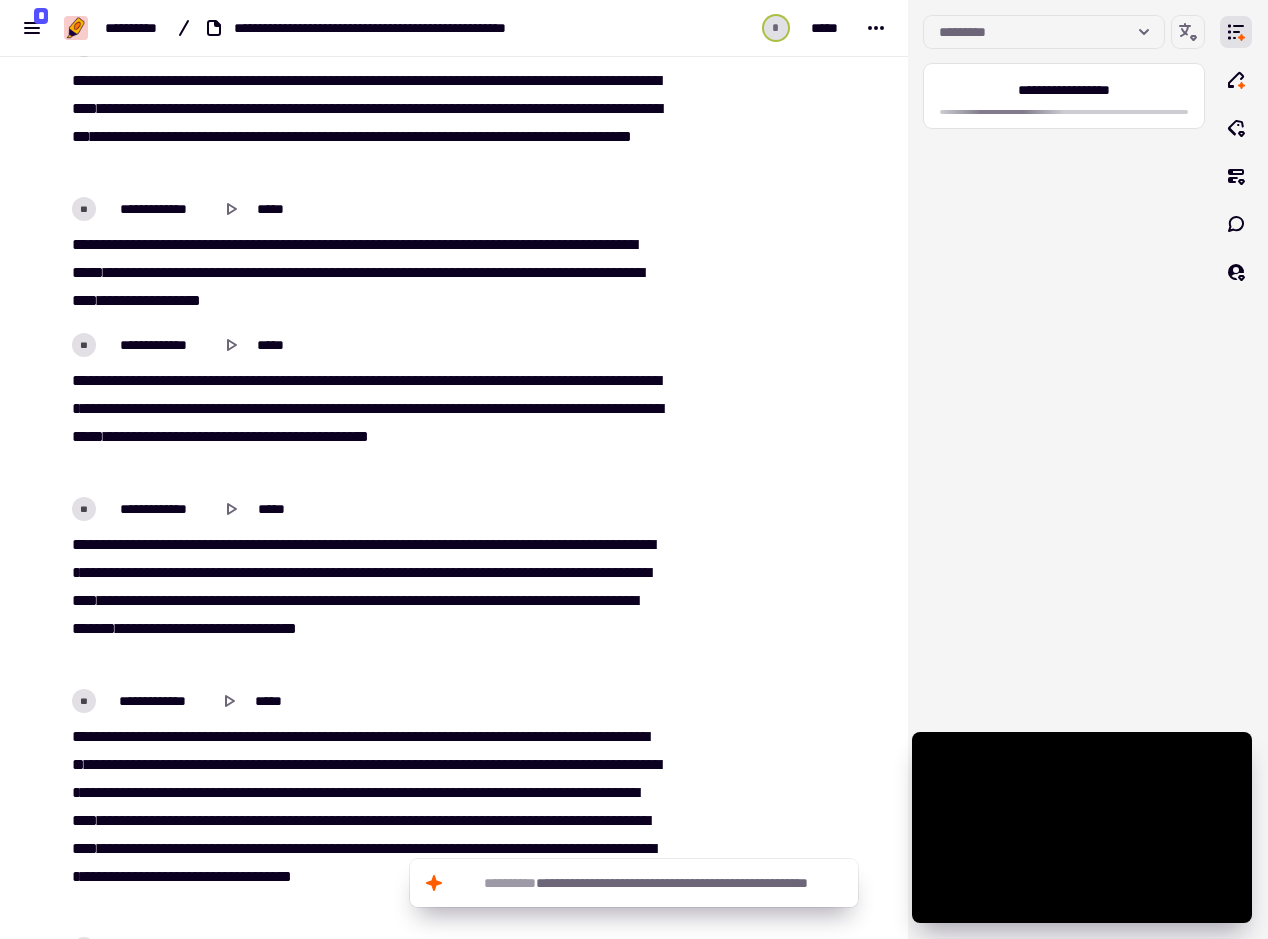 scroll, scrollTop: 17961, scrollLeft: 0, axis: vertical 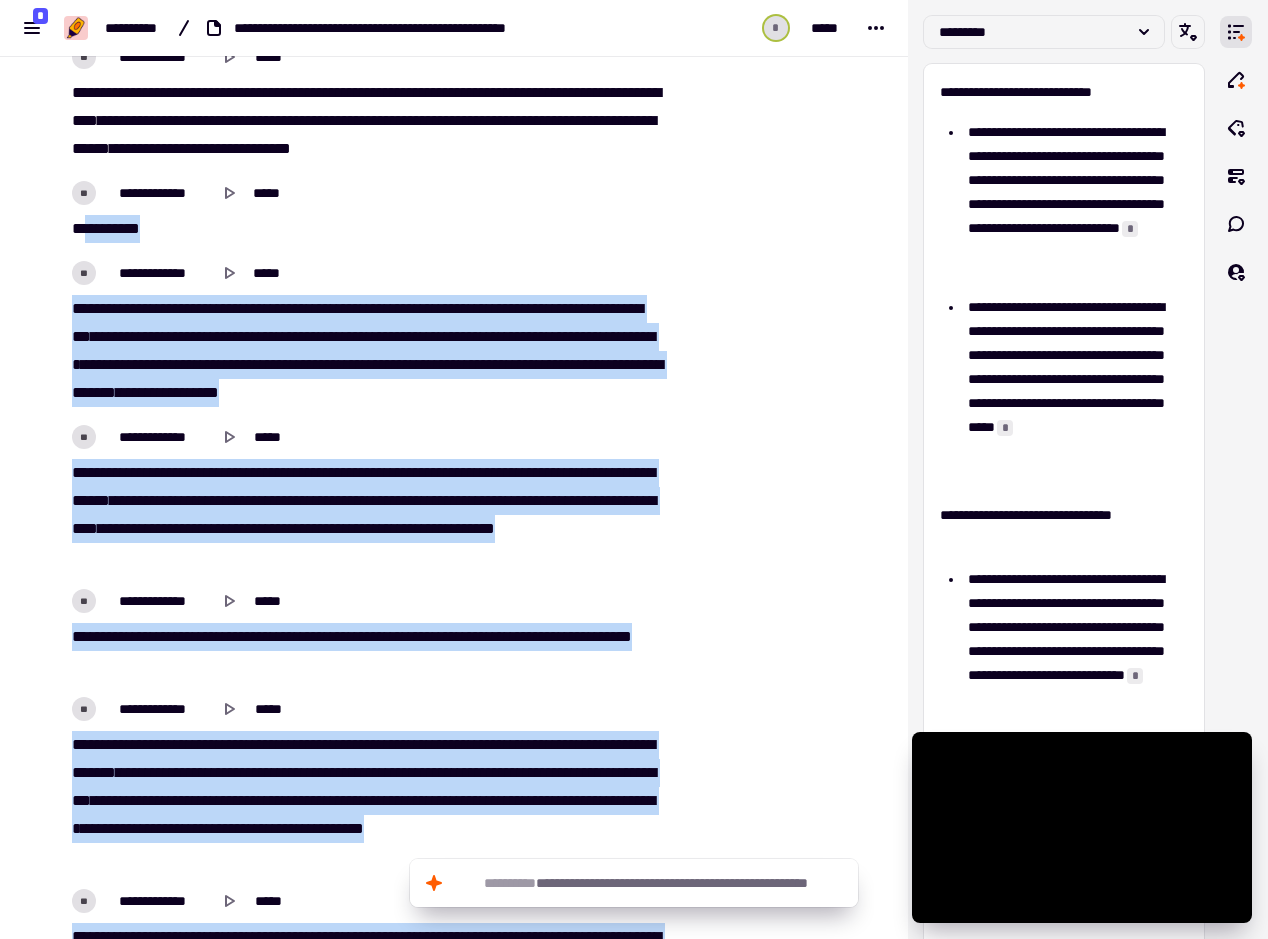 drag, startPoint x: 172, startPoint y: 237, endPoint x: 93, endPoint y: 214, distance: 82.28001 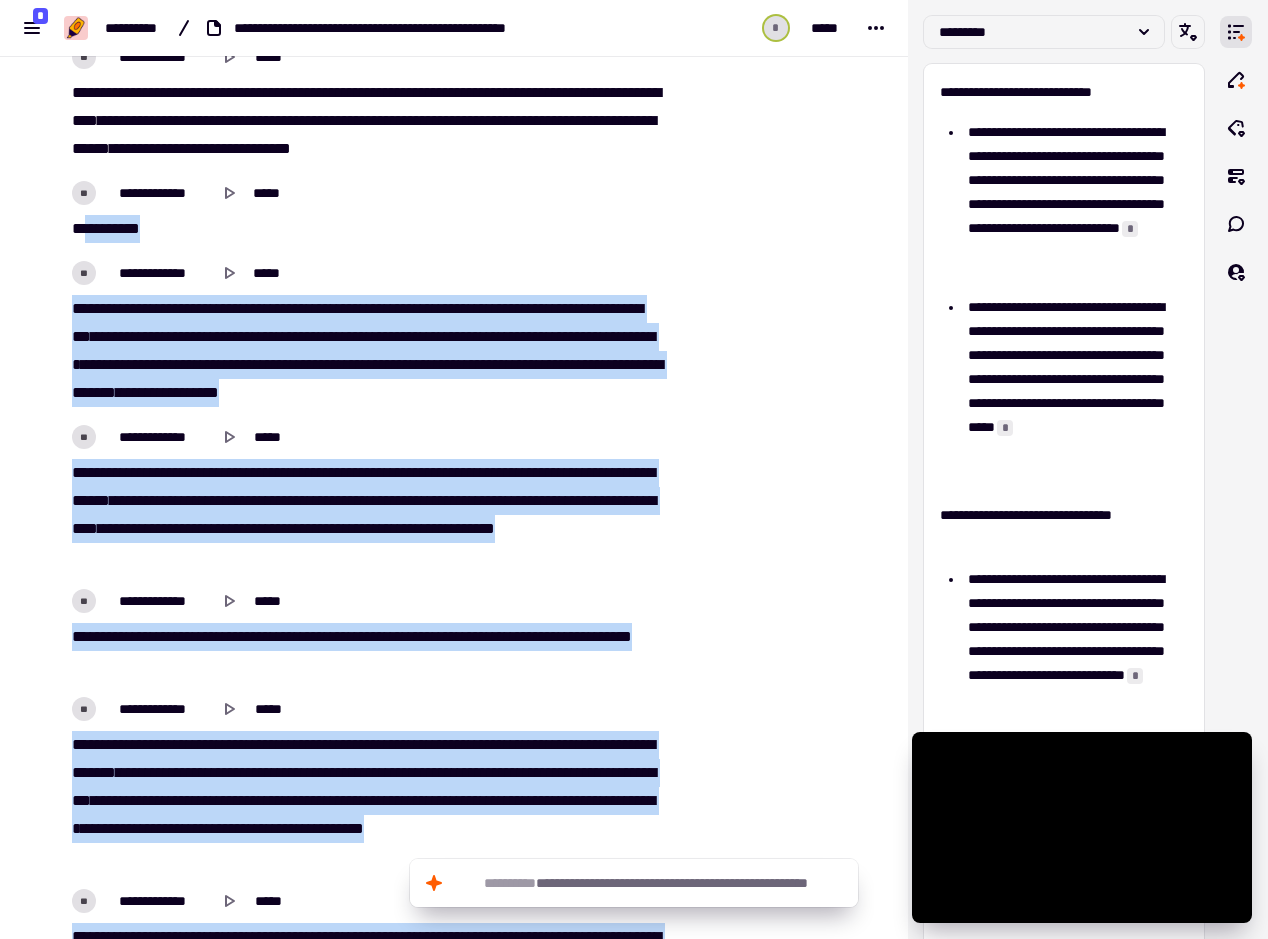 click on "[FIRST] [LAST] [STREET] [CITY] [STATE] [ZIP] [COUNTRY] [PHONE] [EMAIL] [DOB] [SSN] [CC] [DL] [PASSPORT]" at bounding box center [371, 2311] 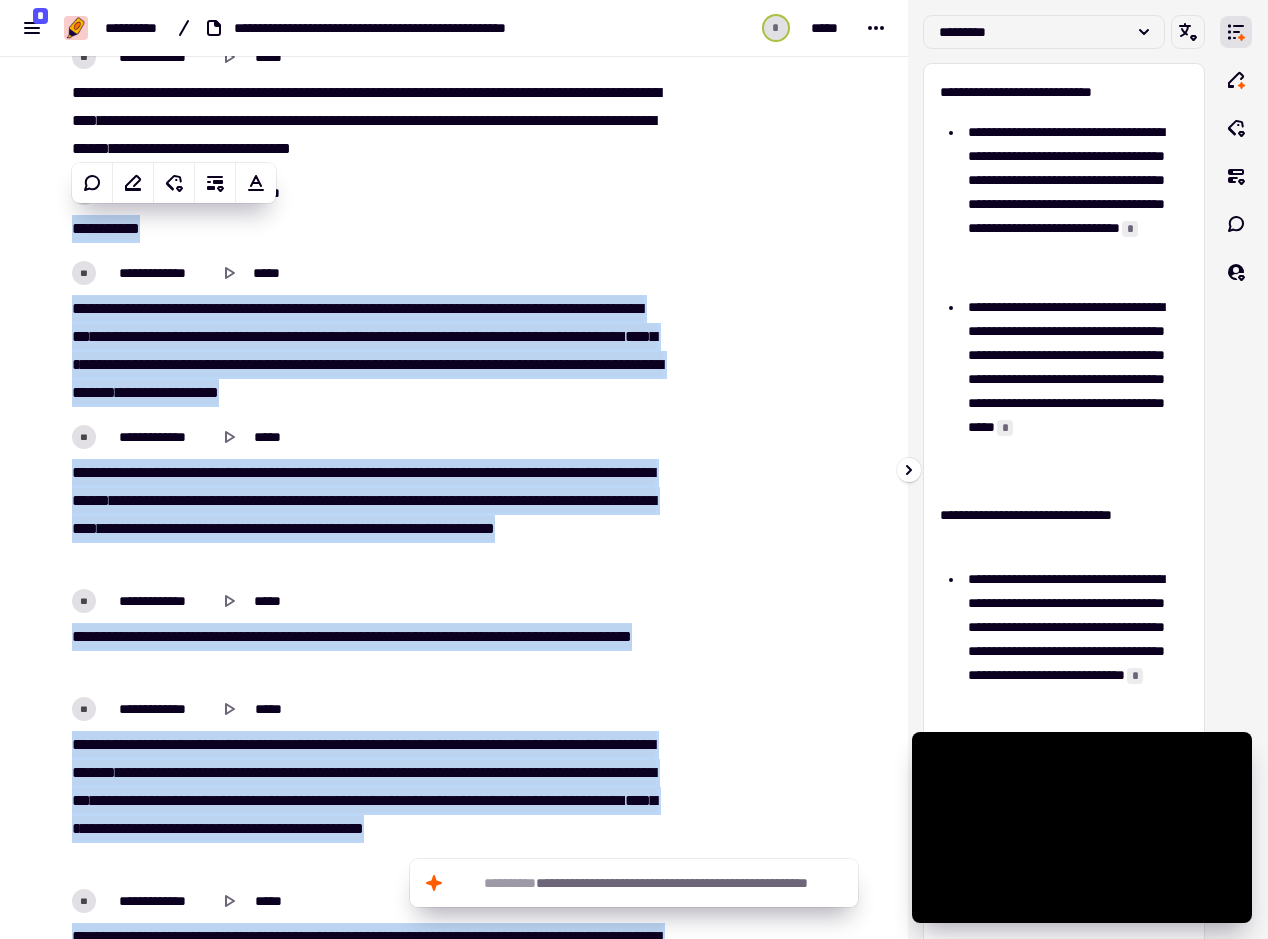 click at bounding box center [1236, 469] 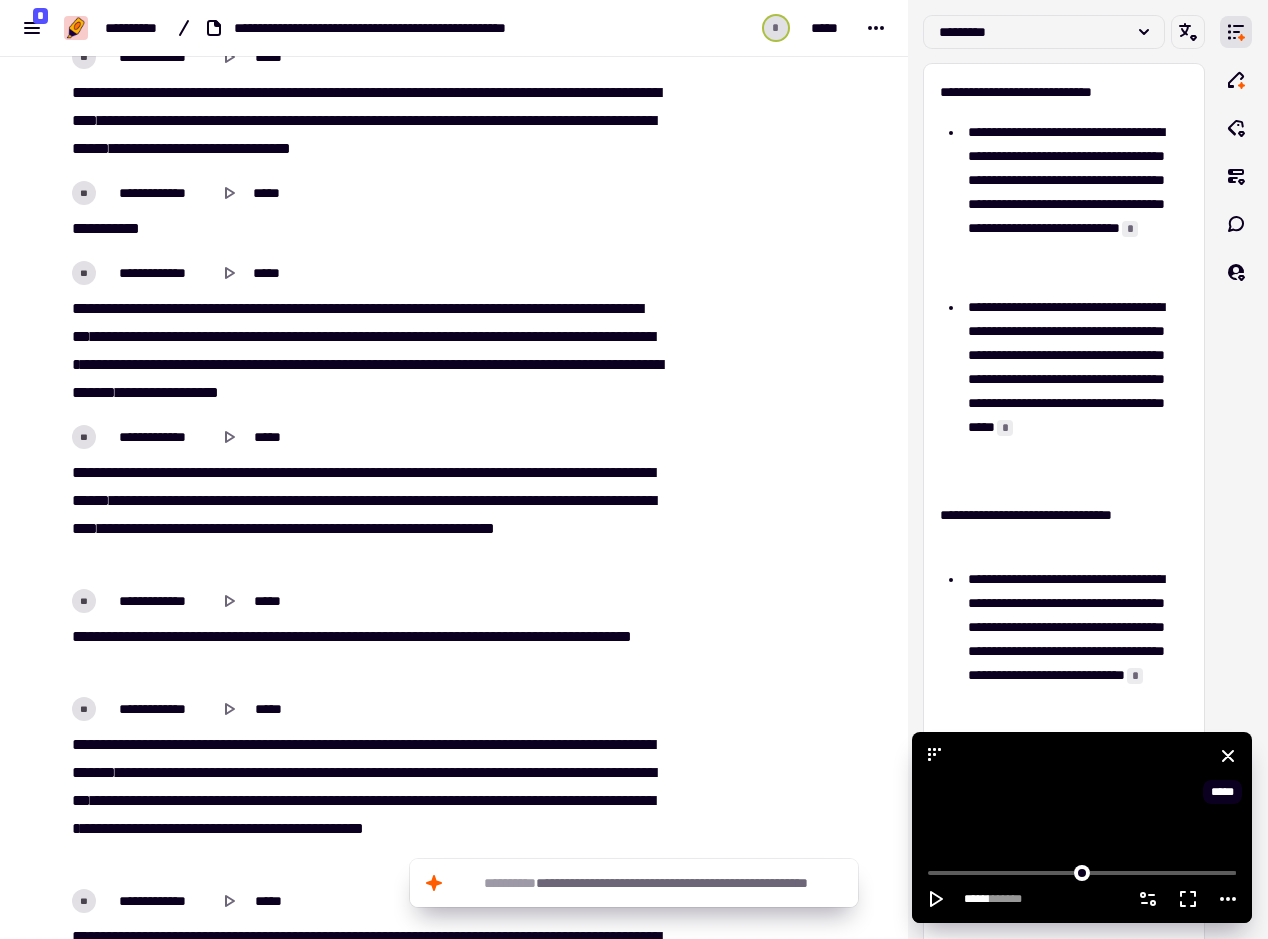 click 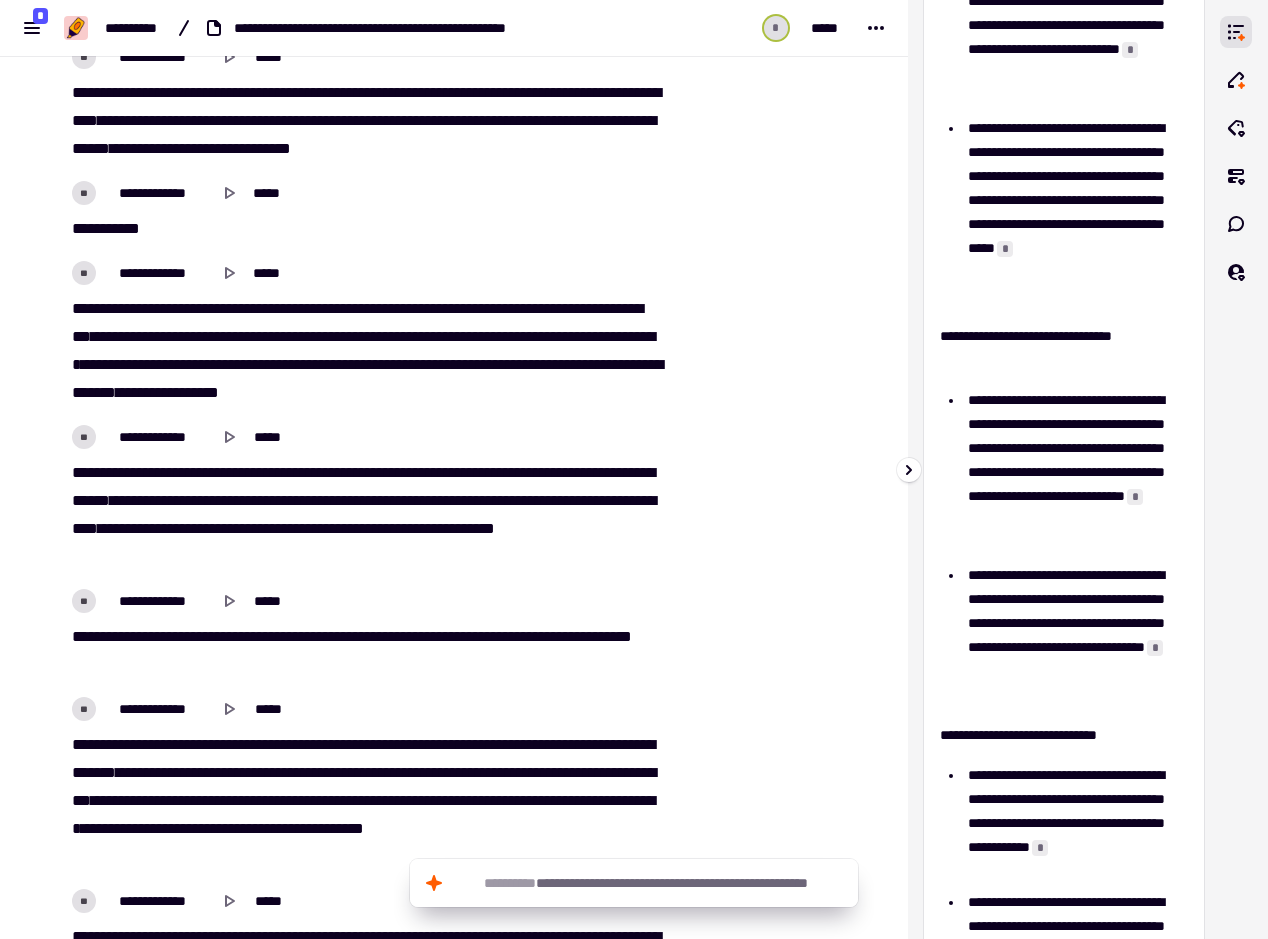 scroll, scrollTop: 0, scrollLeft: 0, axis: both 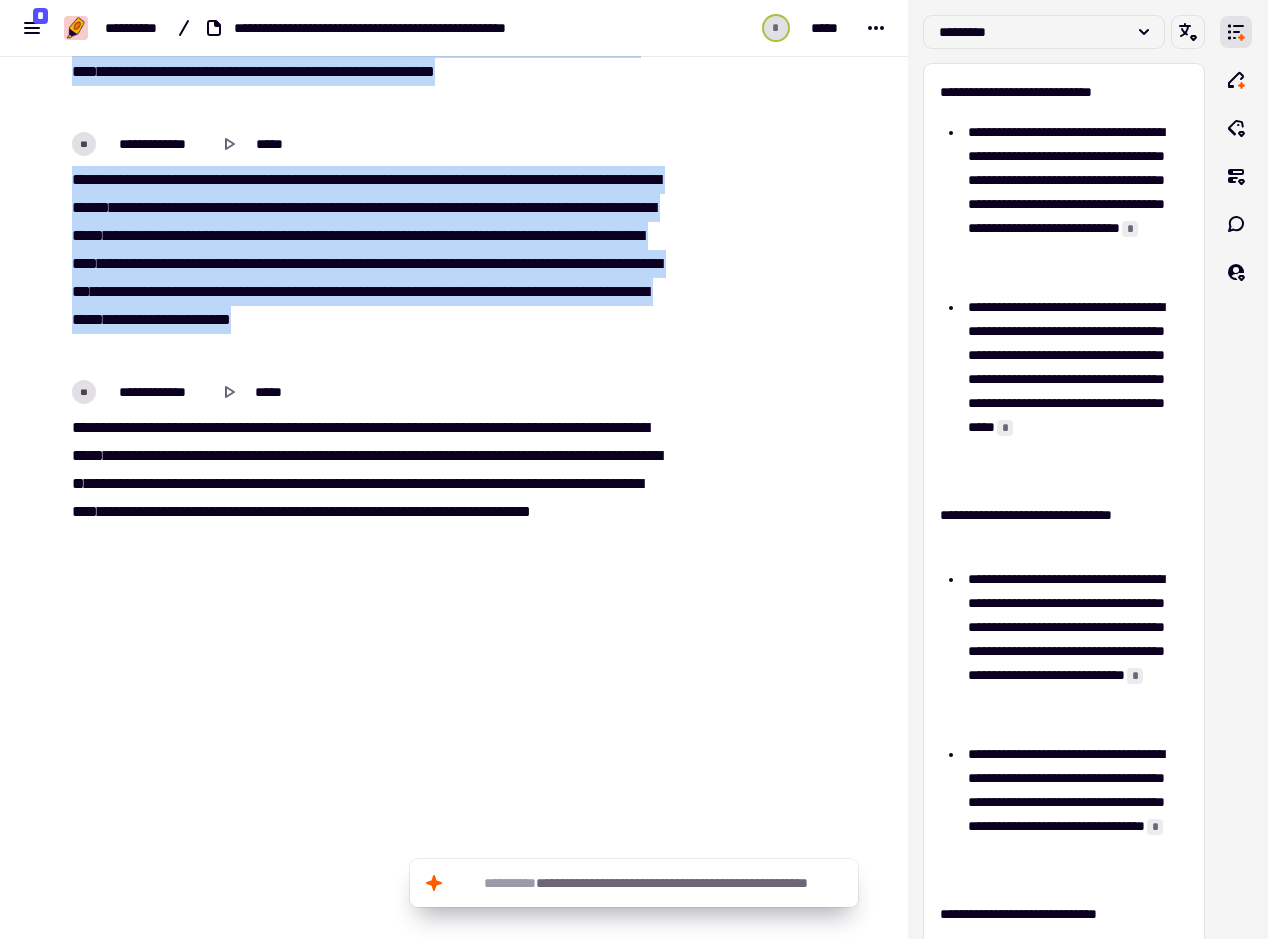 drag, startPoint x: 73, startPoint y: 730, endPoint x: 447, endPoint y: 357, distance: 528.2092 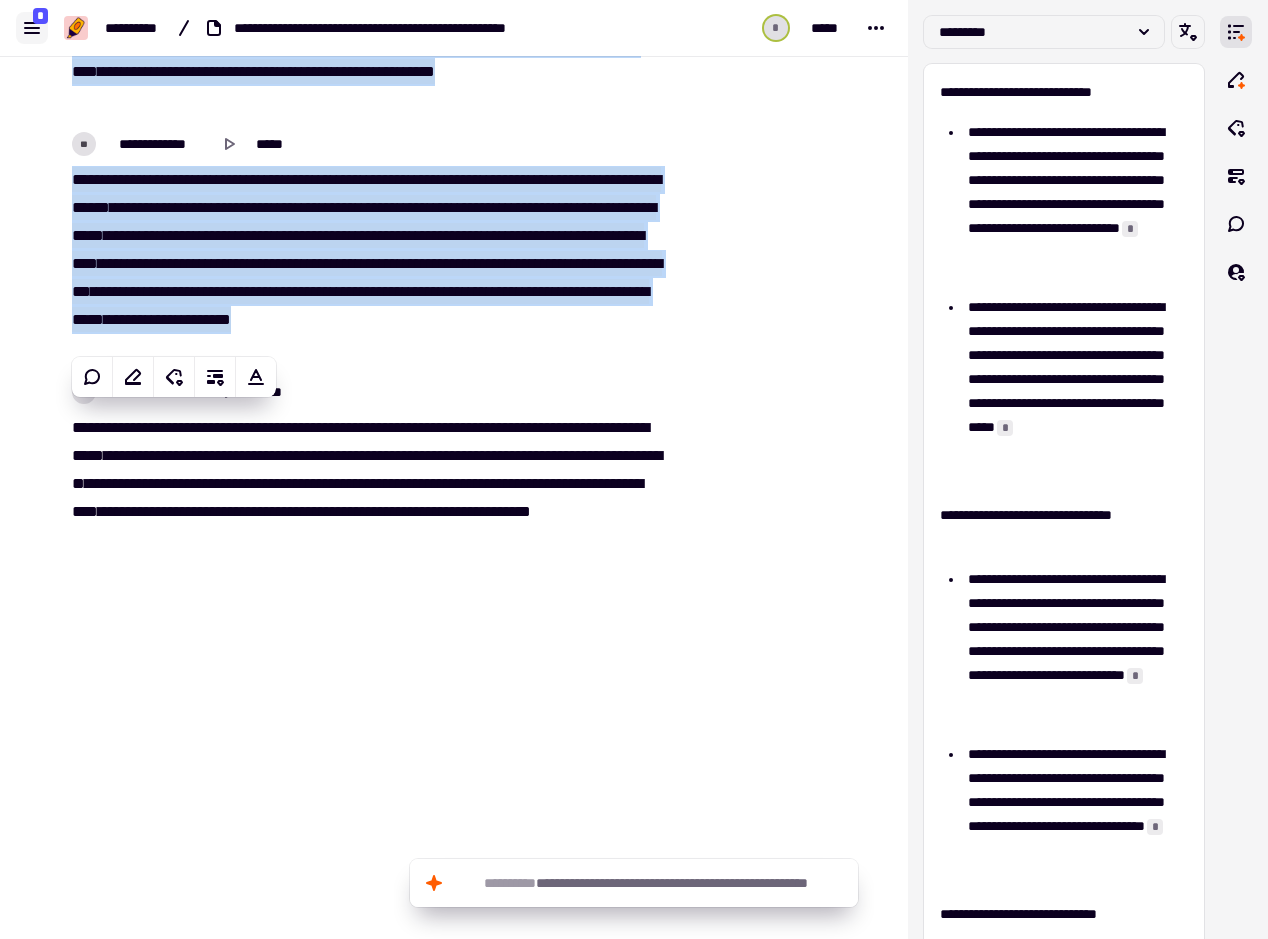 click 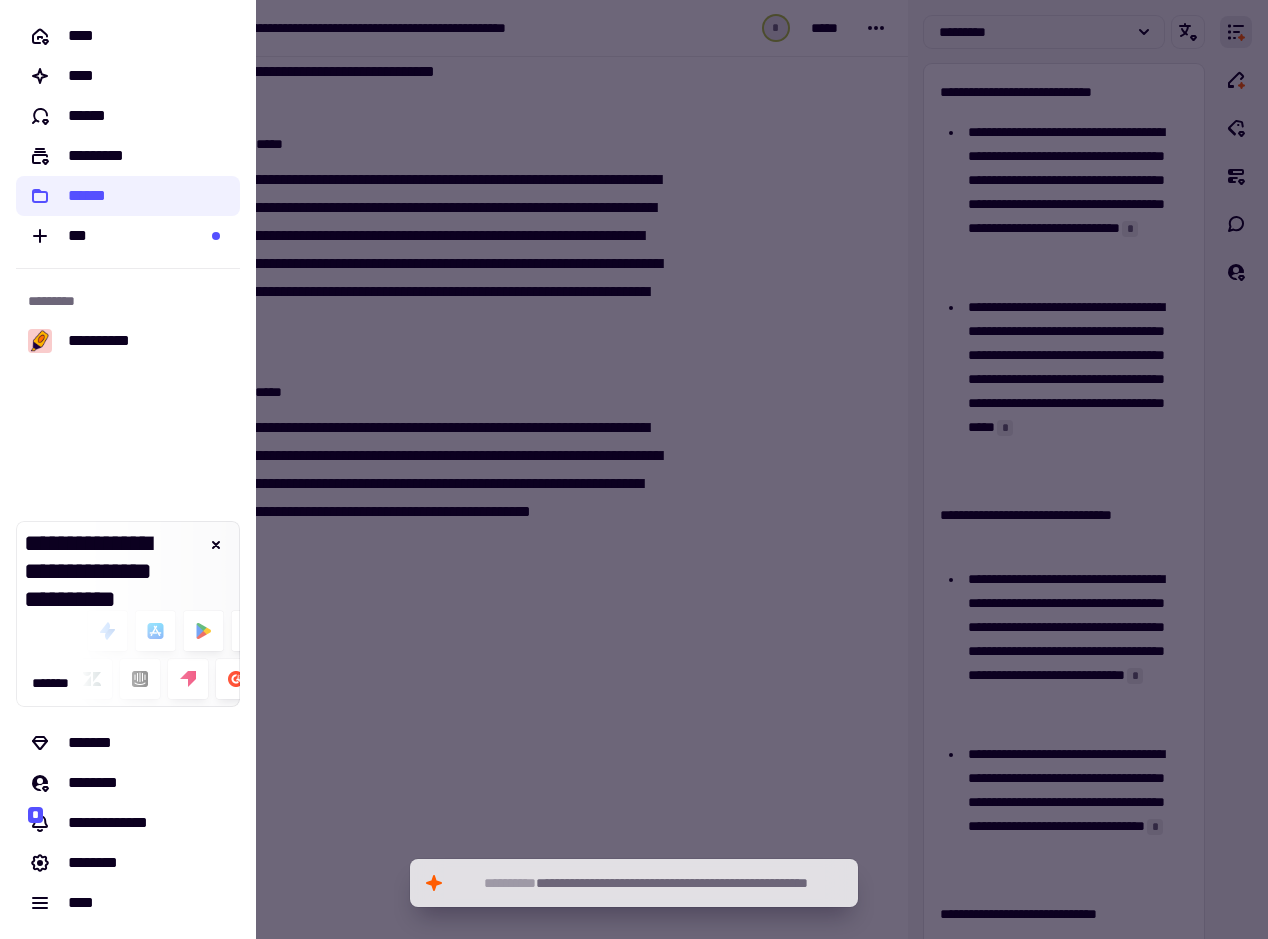 click at bounding box center (634, 469) 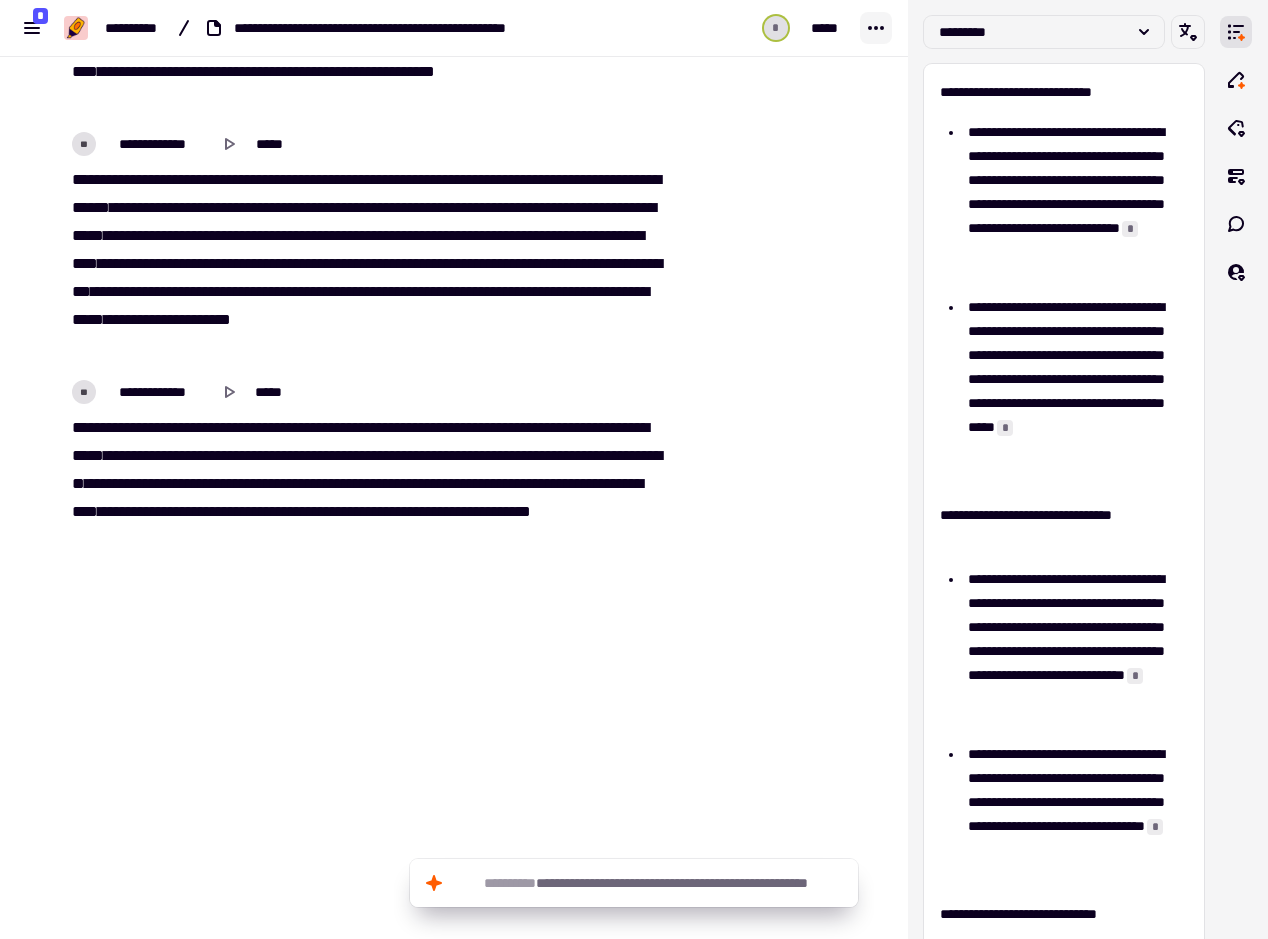 click 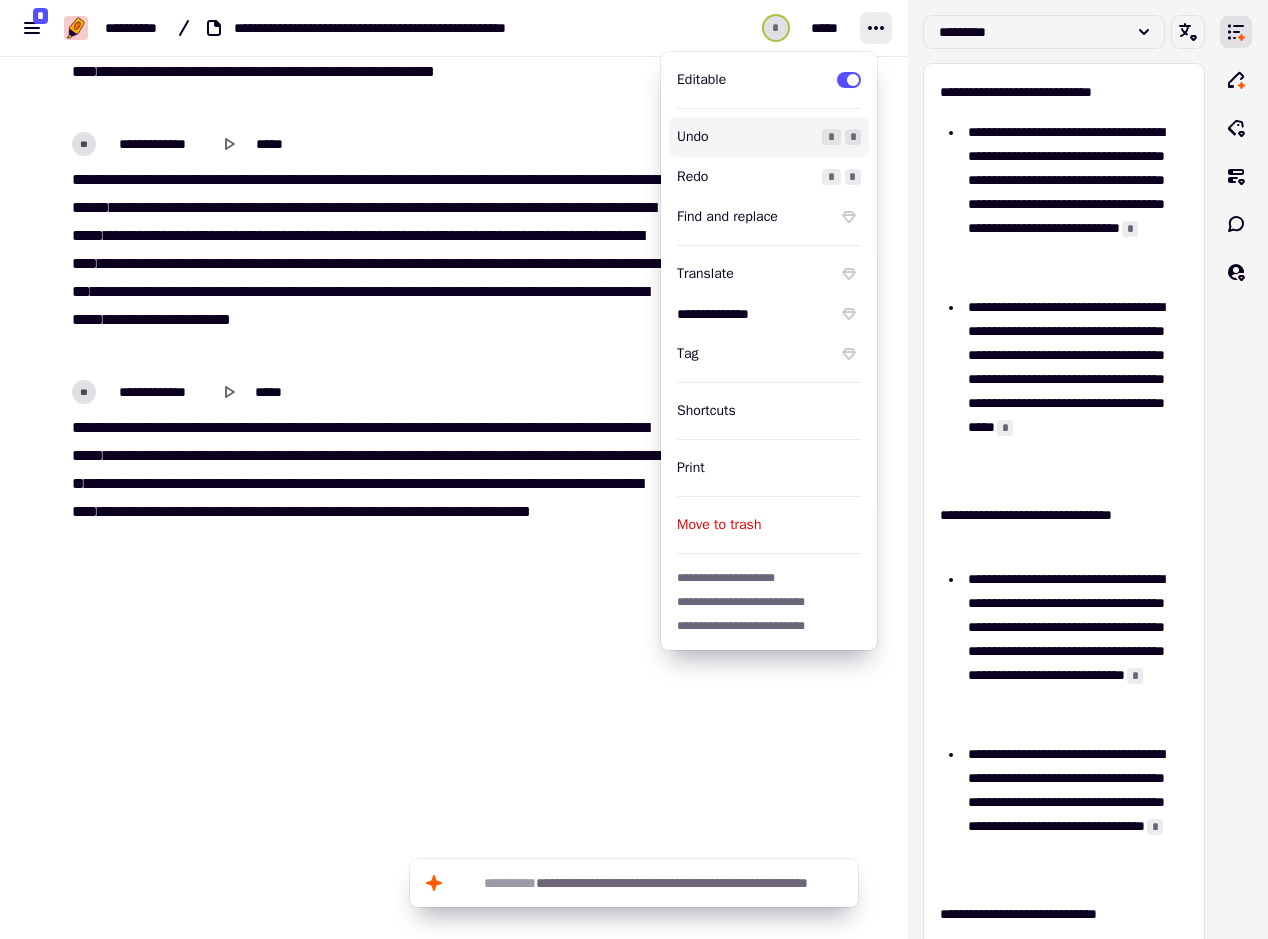 click on "Undo" at bounding box center [745, 137] 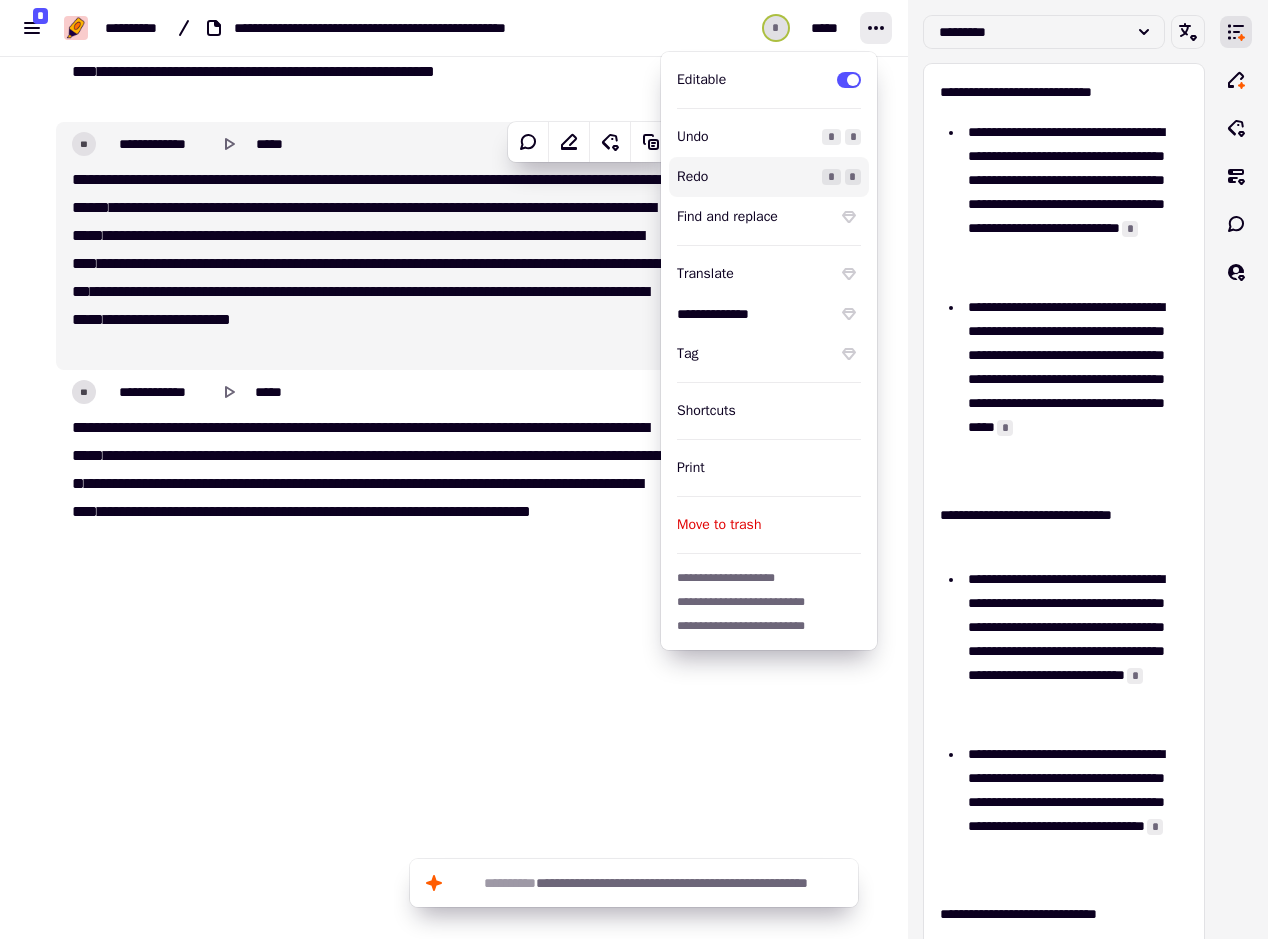 click on "******" at bounding box center (254, 235) 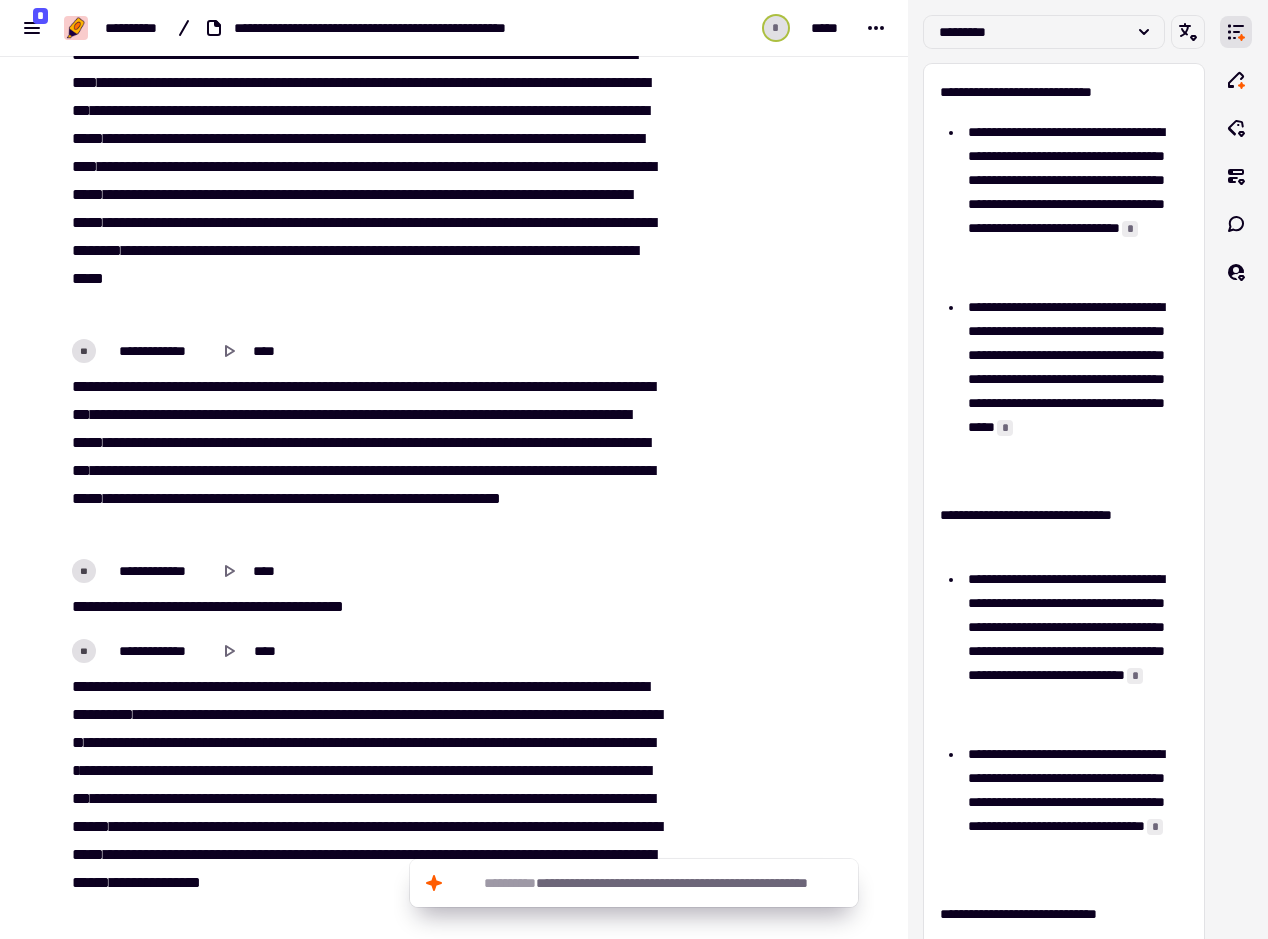 scroll, scrollTop: 0, scrollLeft: 0, axis: both 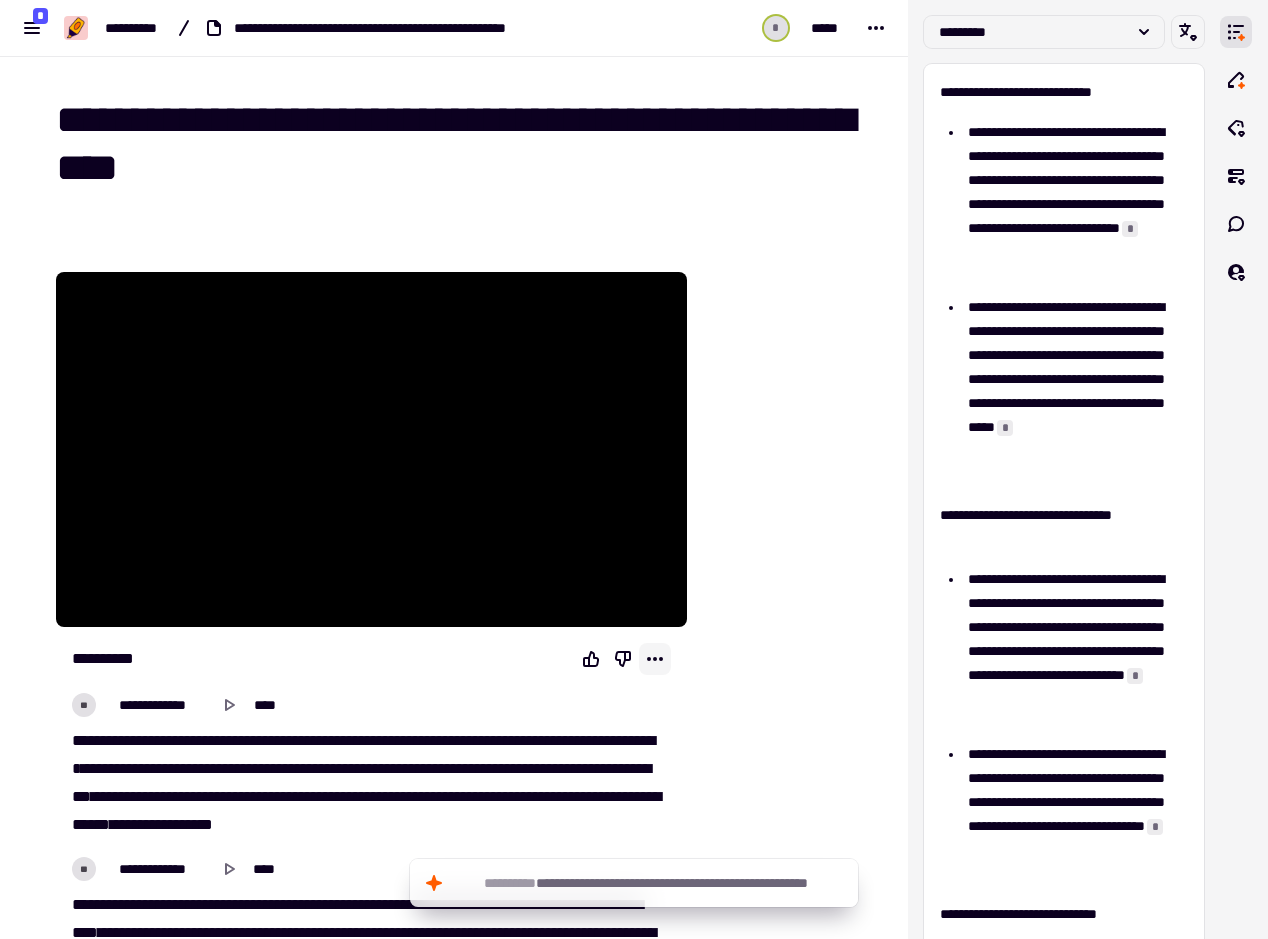 click 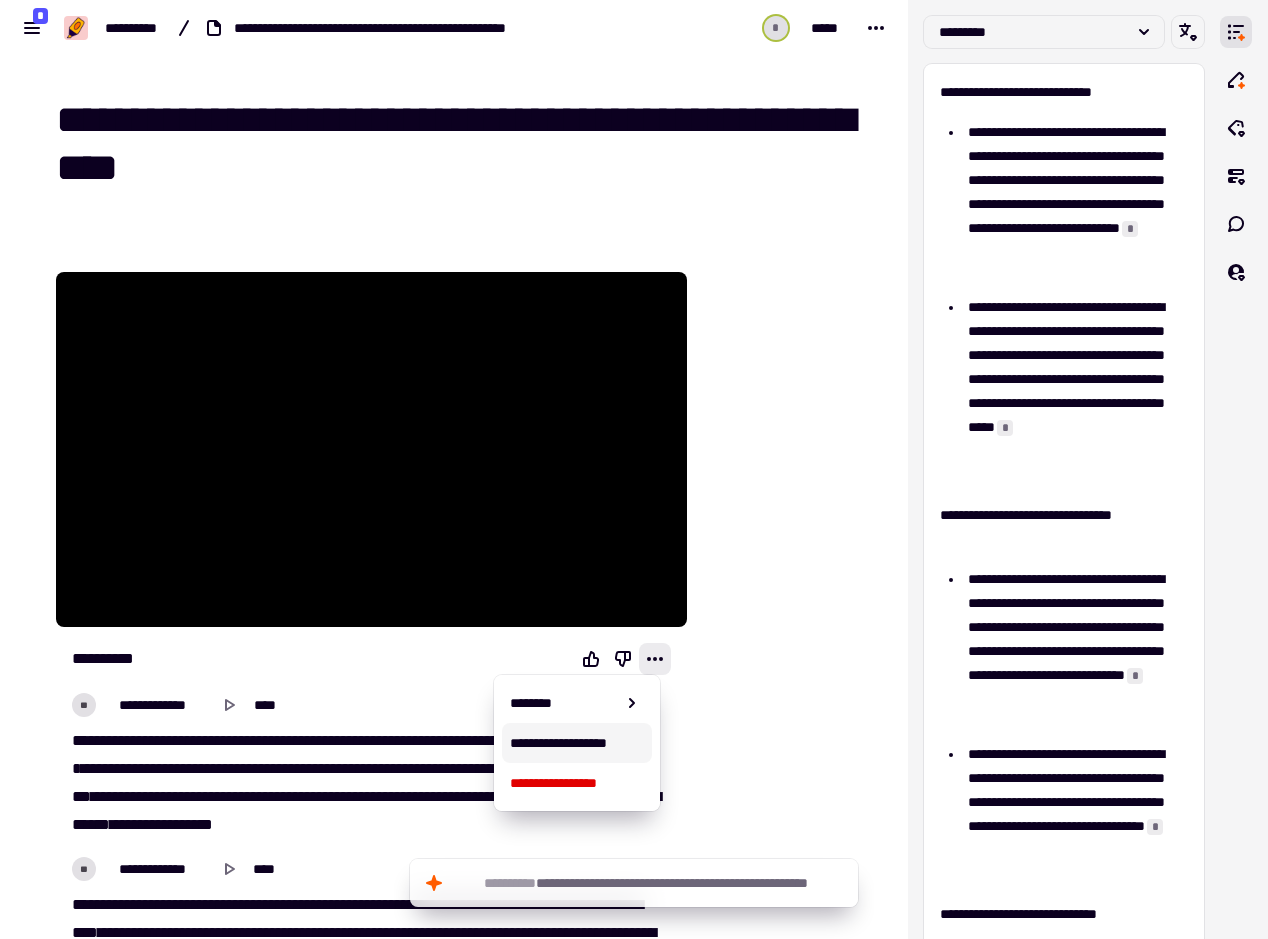 click at bounding box center (783, 9514) 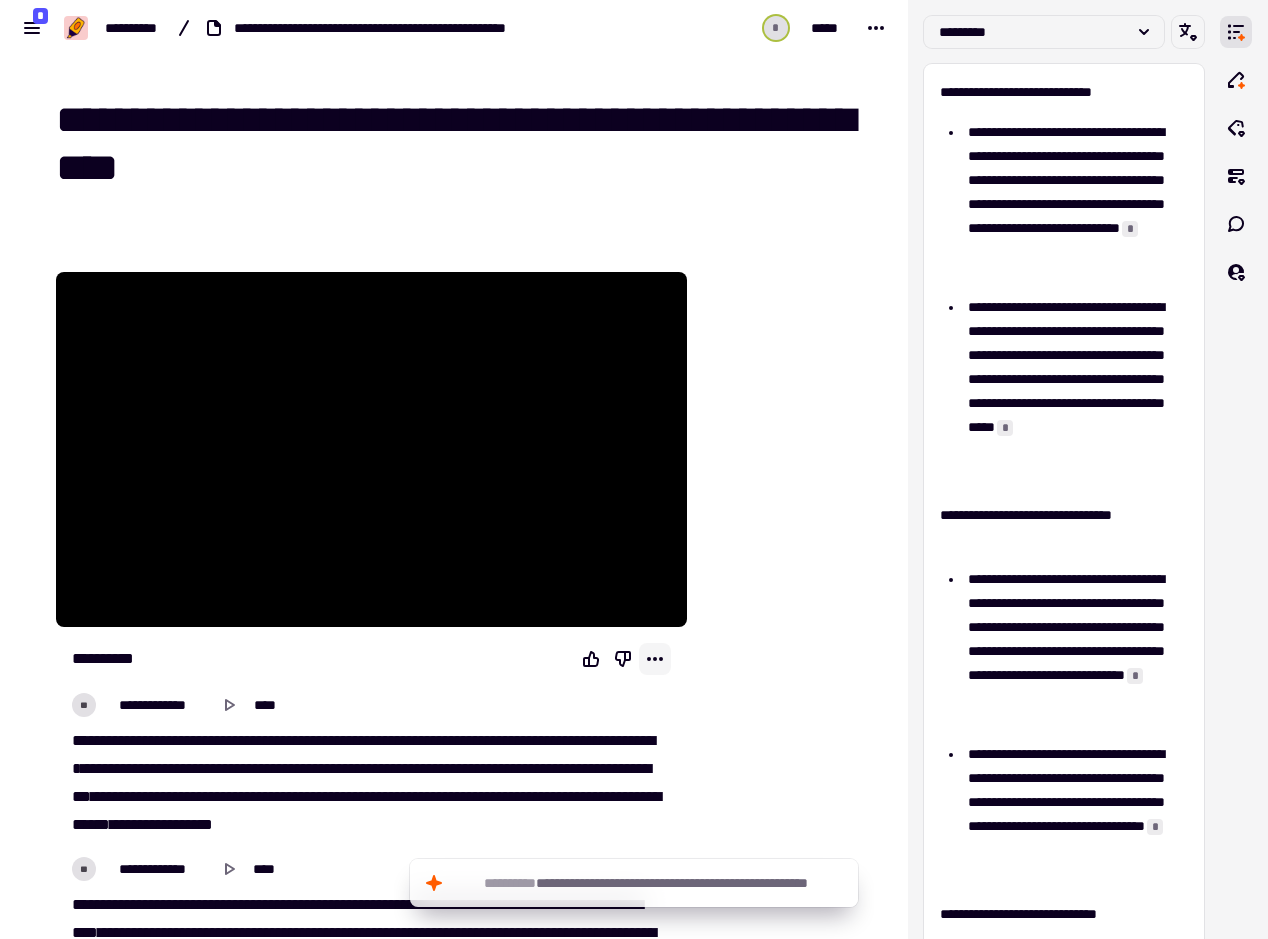 click 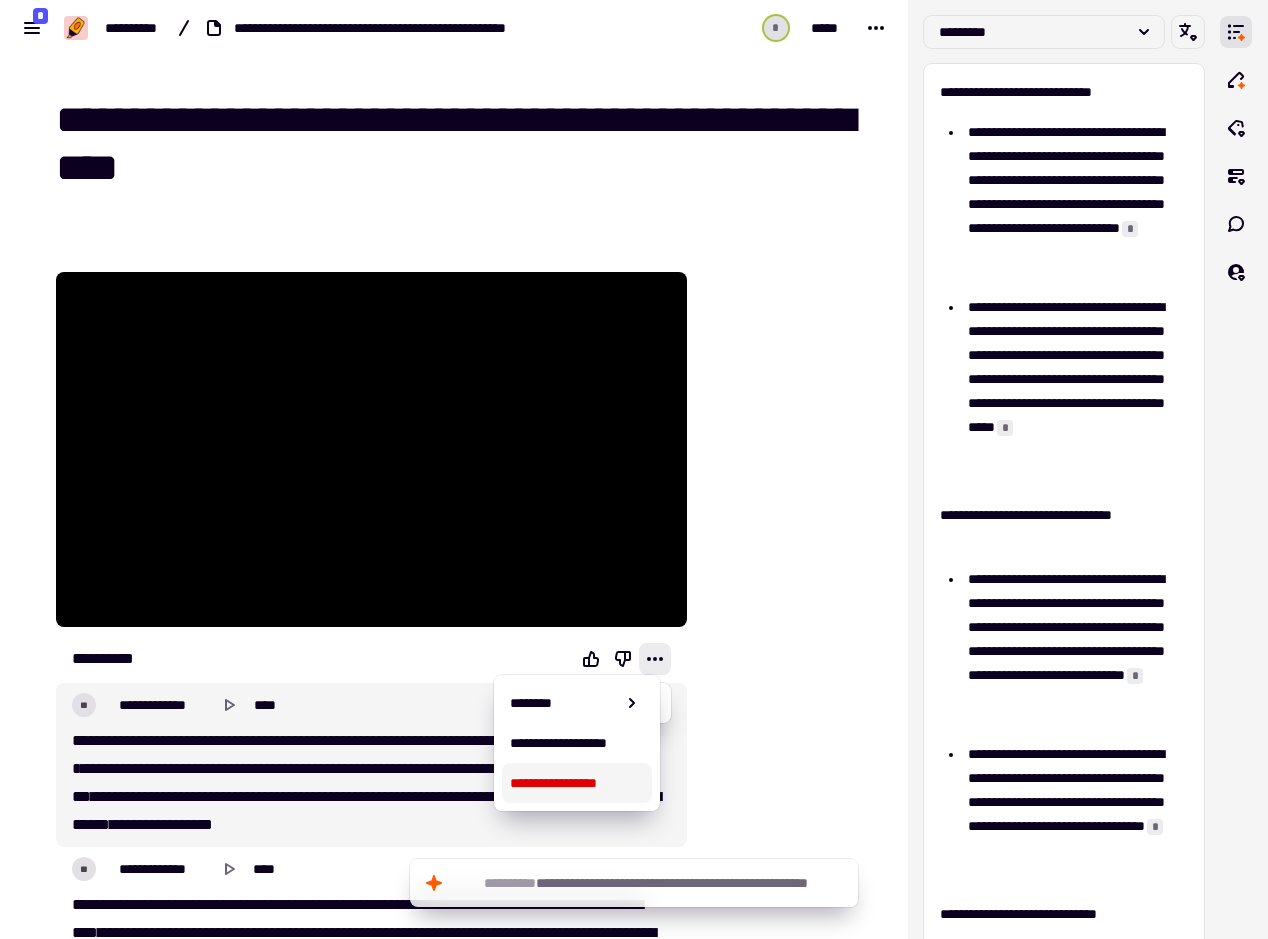 click on "**********" at bounding box center (577, 783) 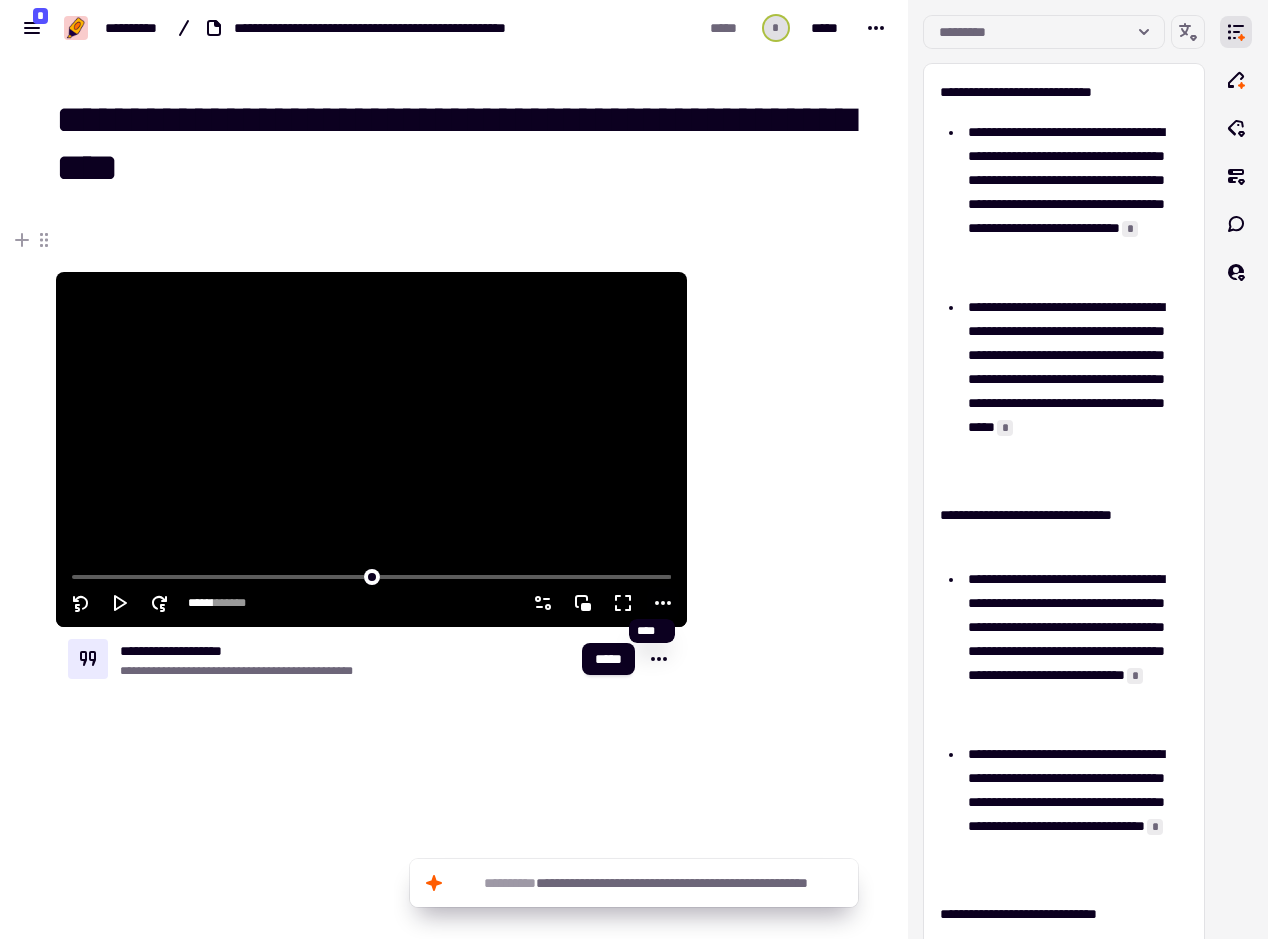 click 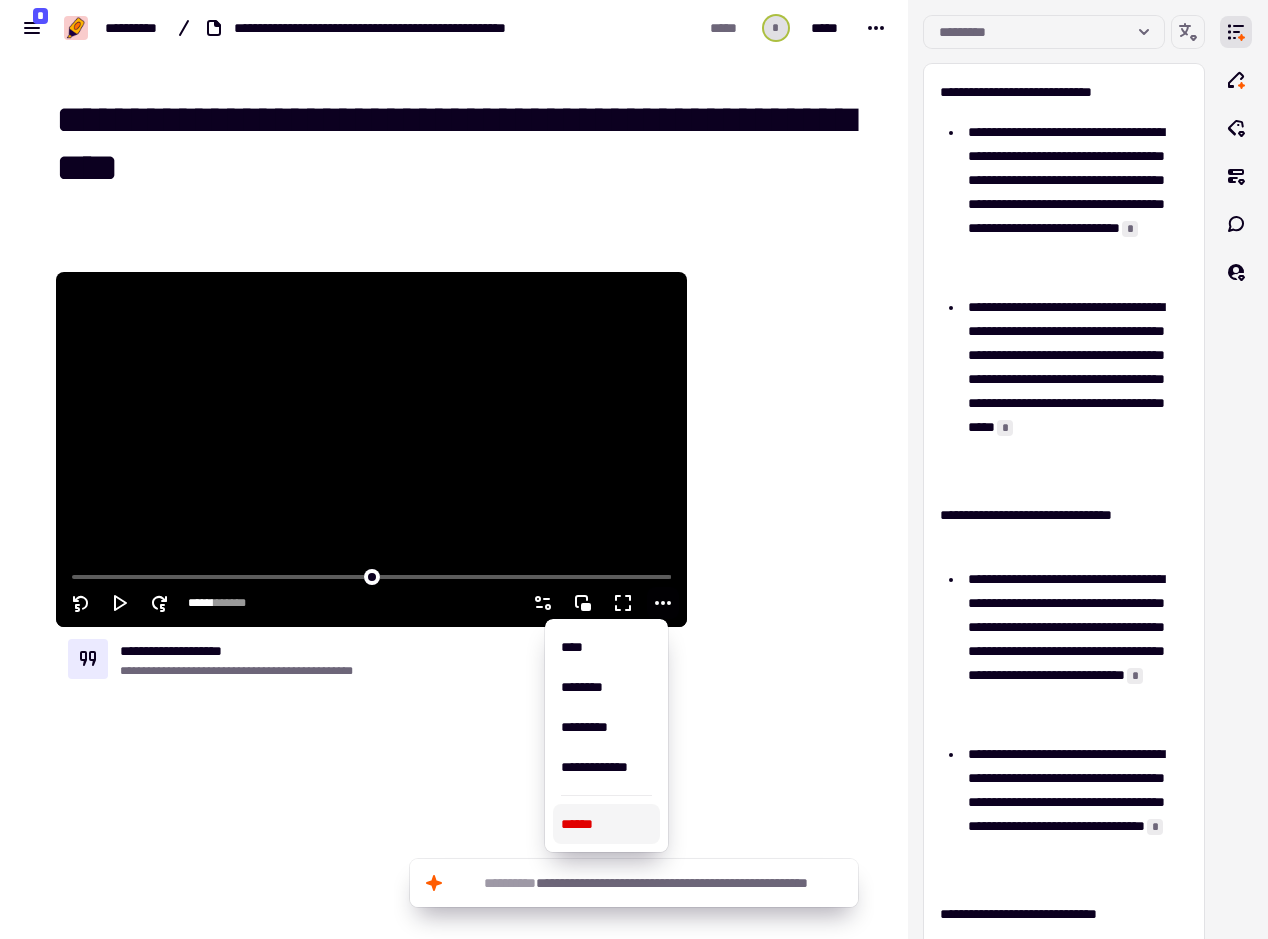 click on "******" at bounding box center (606, 824) 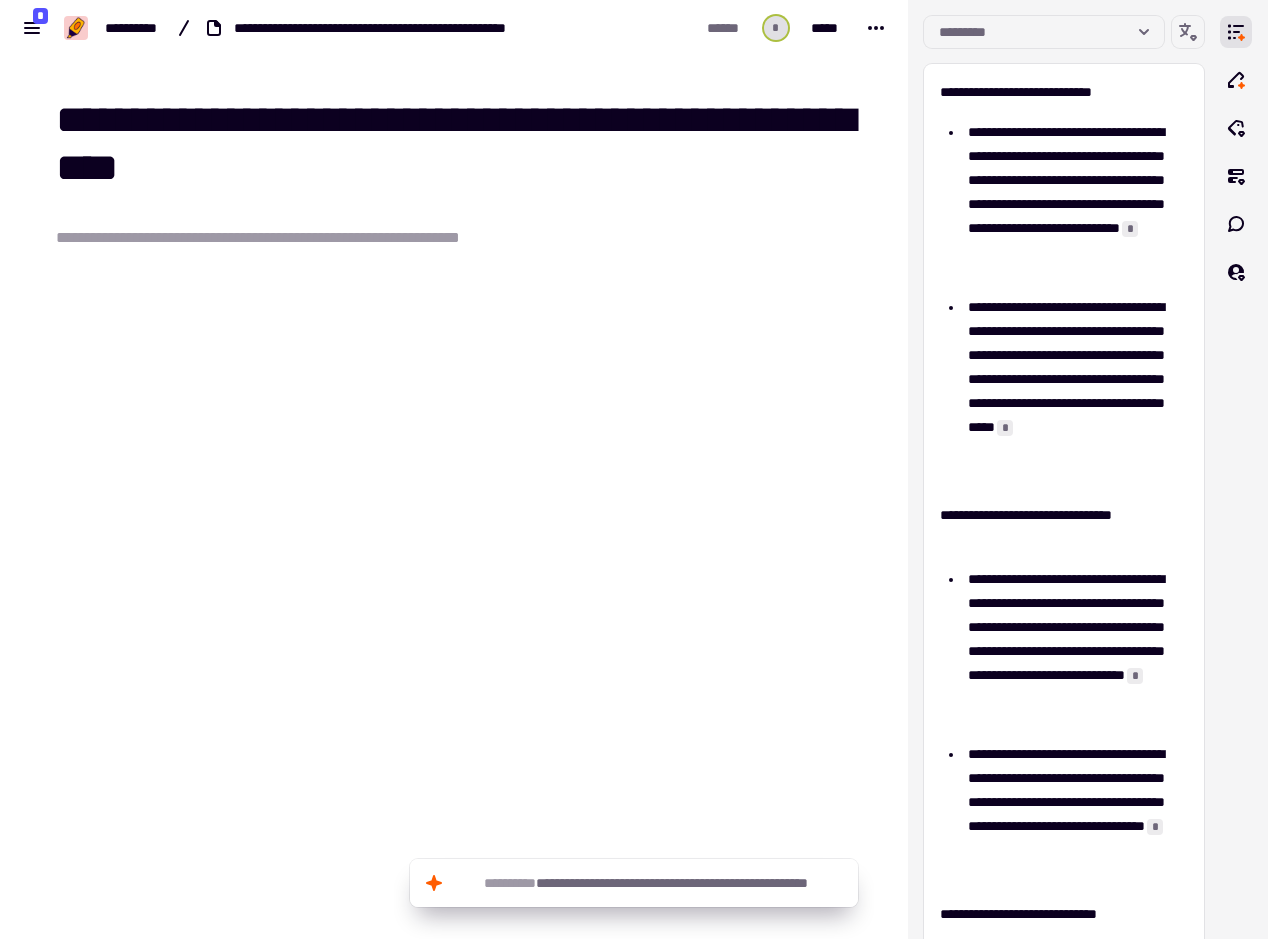 click at bounding box center [466, 409] 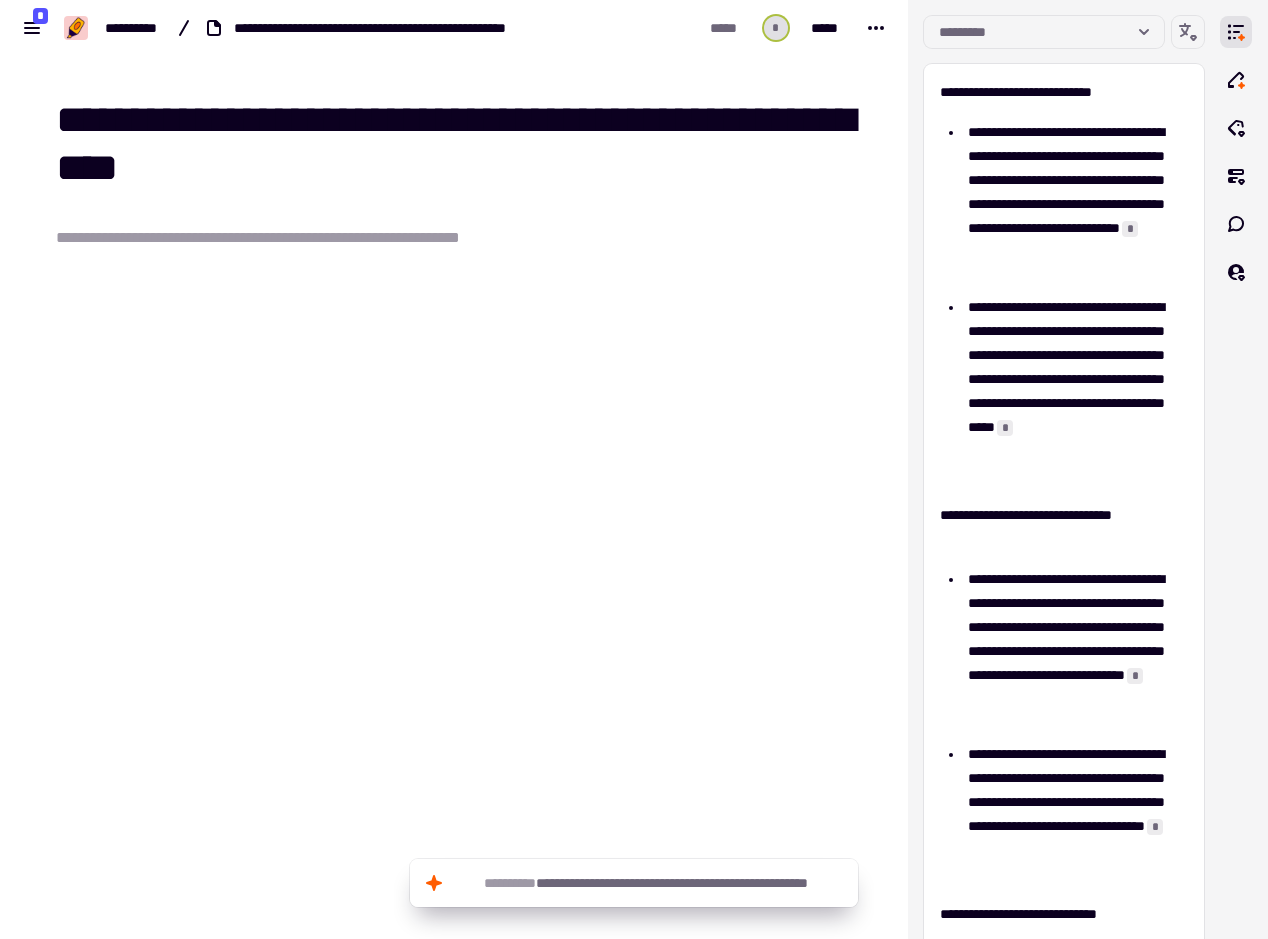 click on "**********" at bounding box center (454, 387) 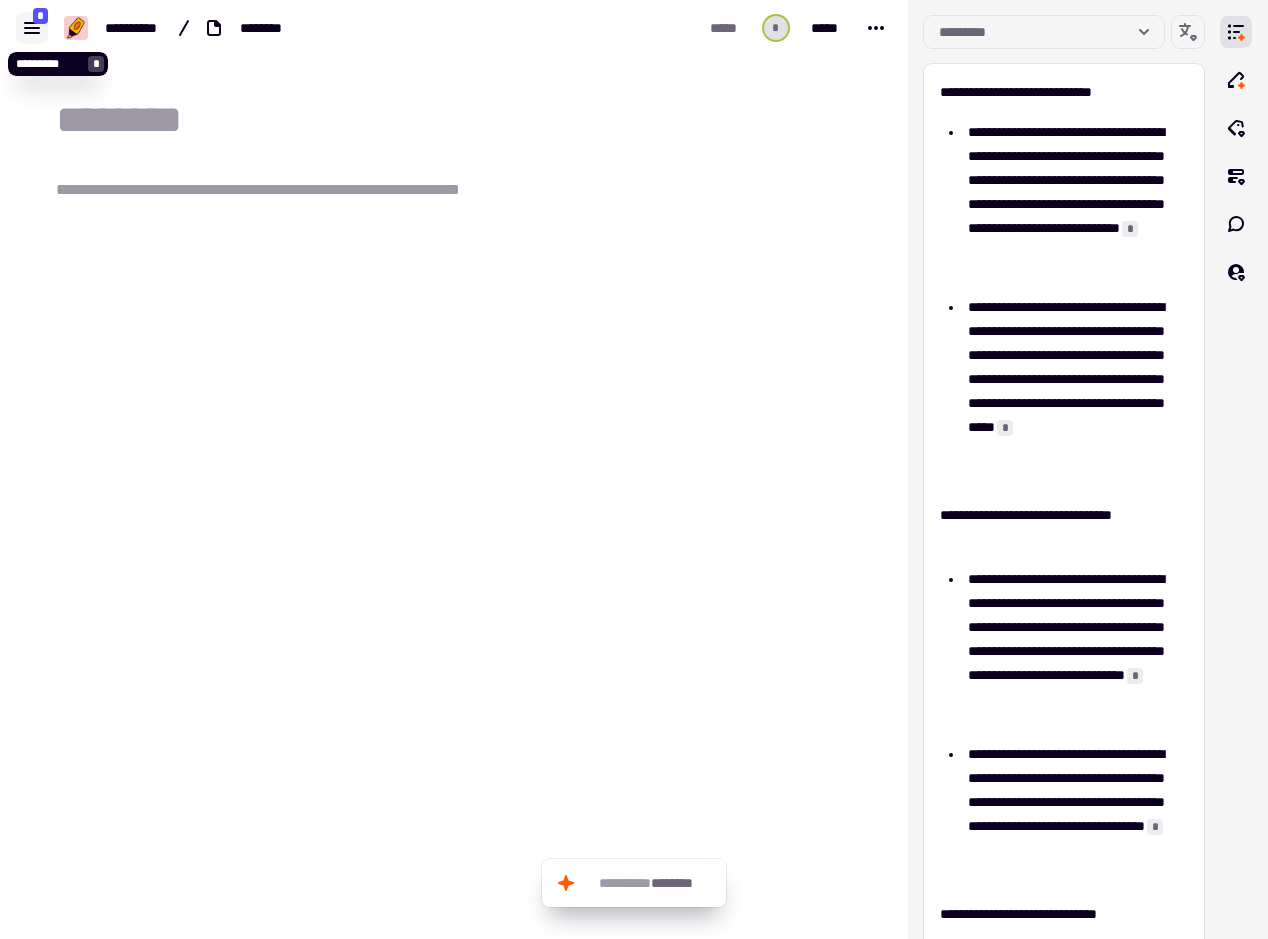 type 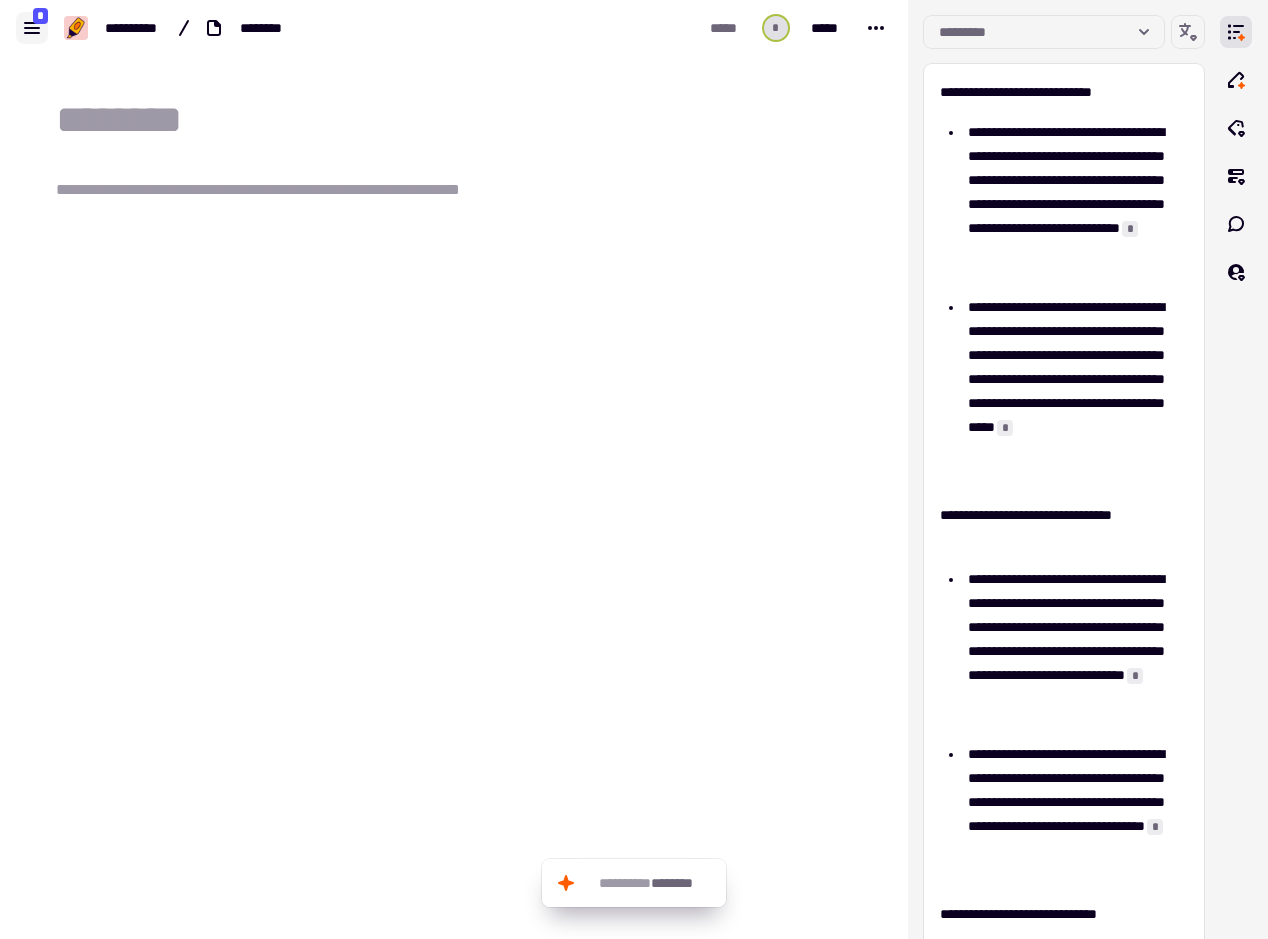click 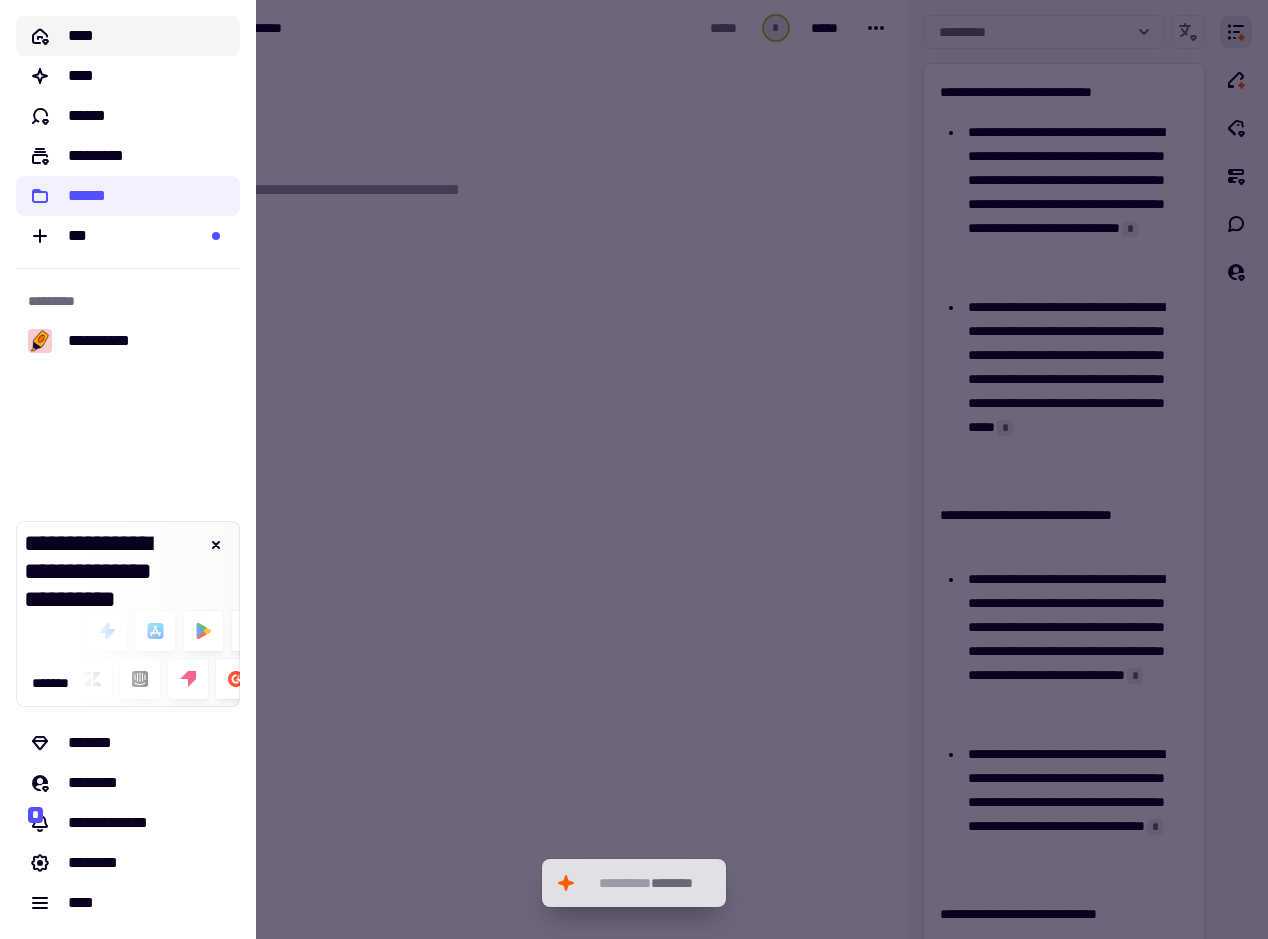 click on "****" 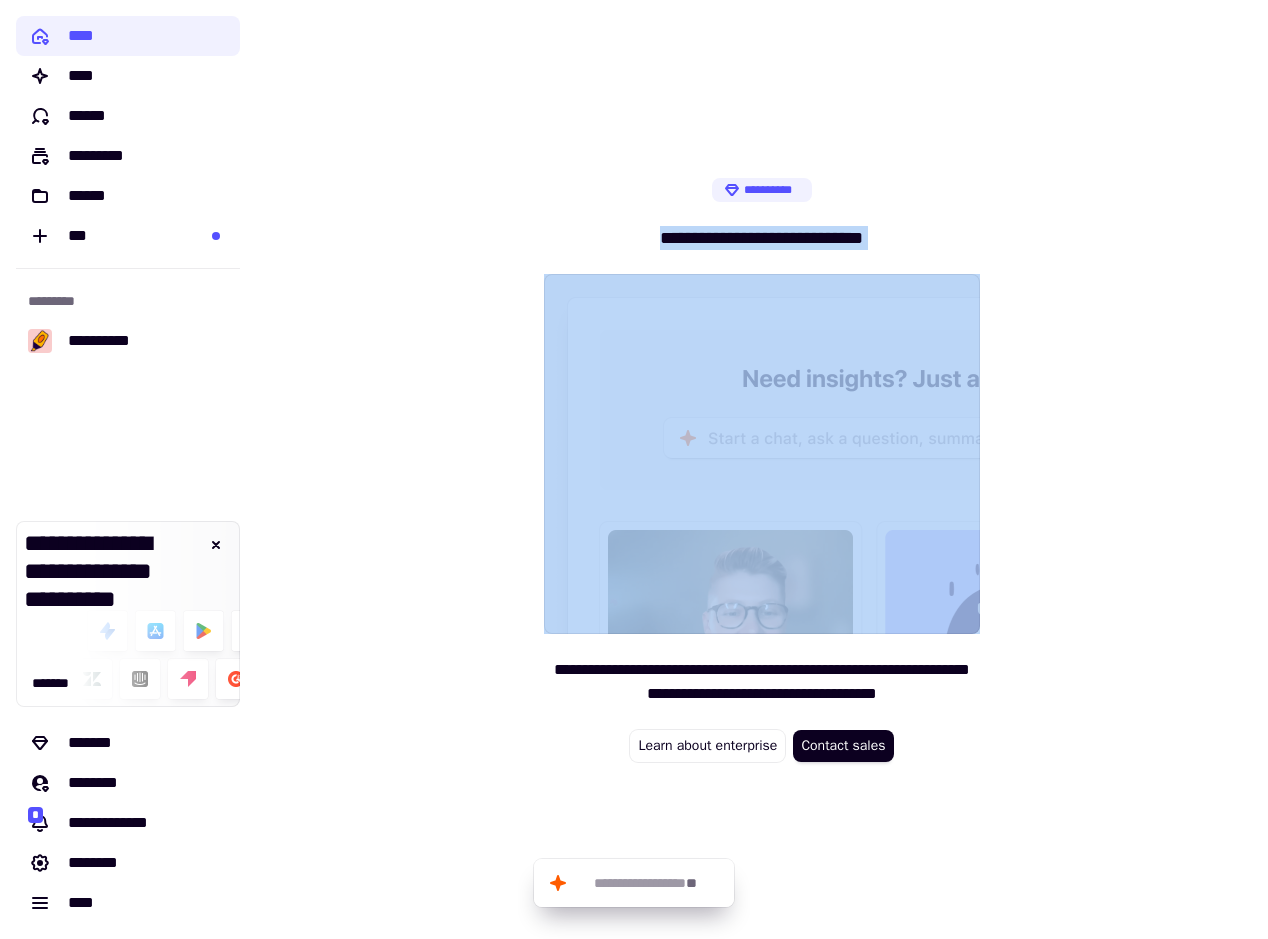 drag, startPoint x: 628, startPoint y: 243, endPoint x: 944, endPoint y: 232, distance: 316.1914 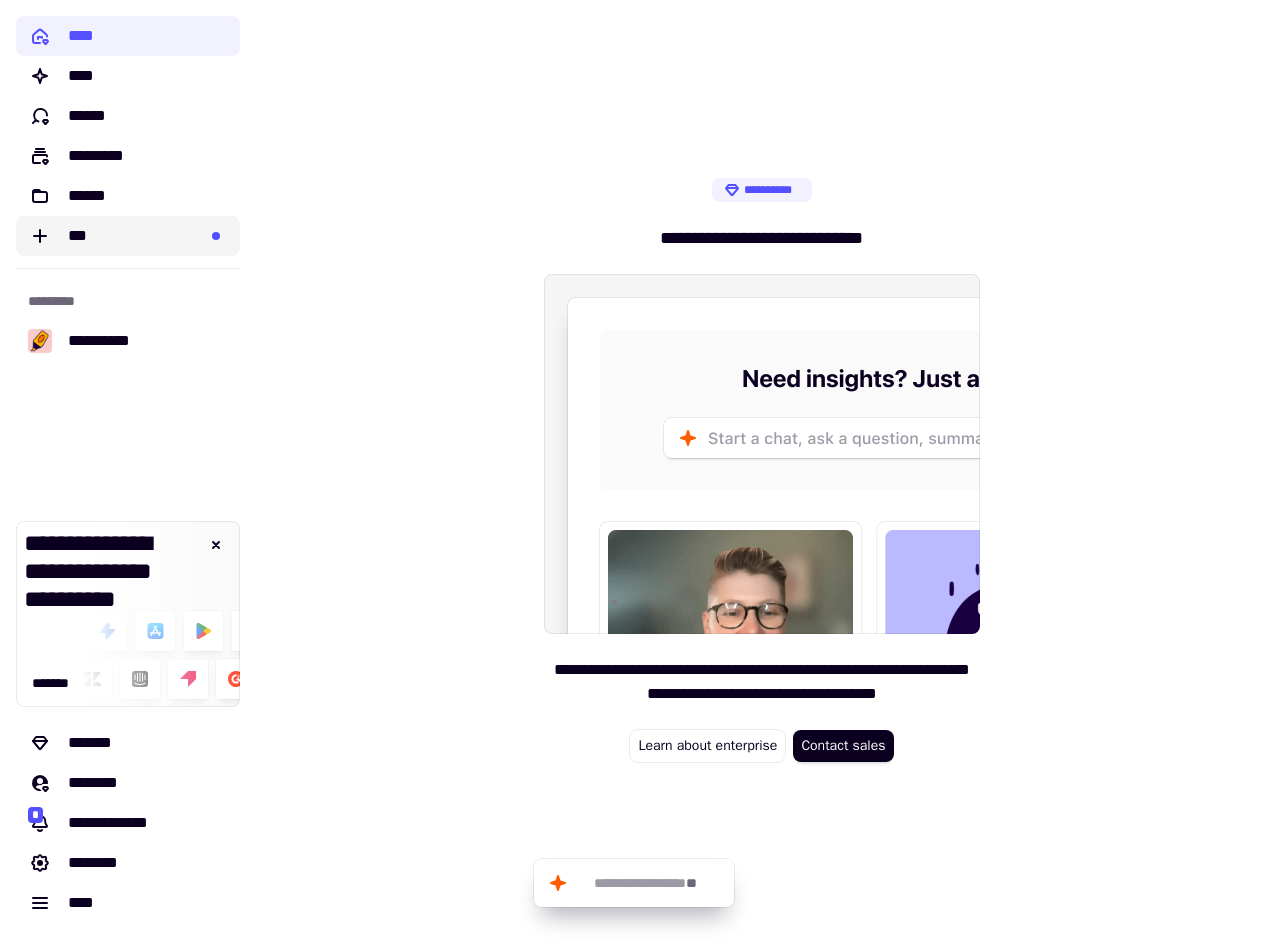 click on "***" 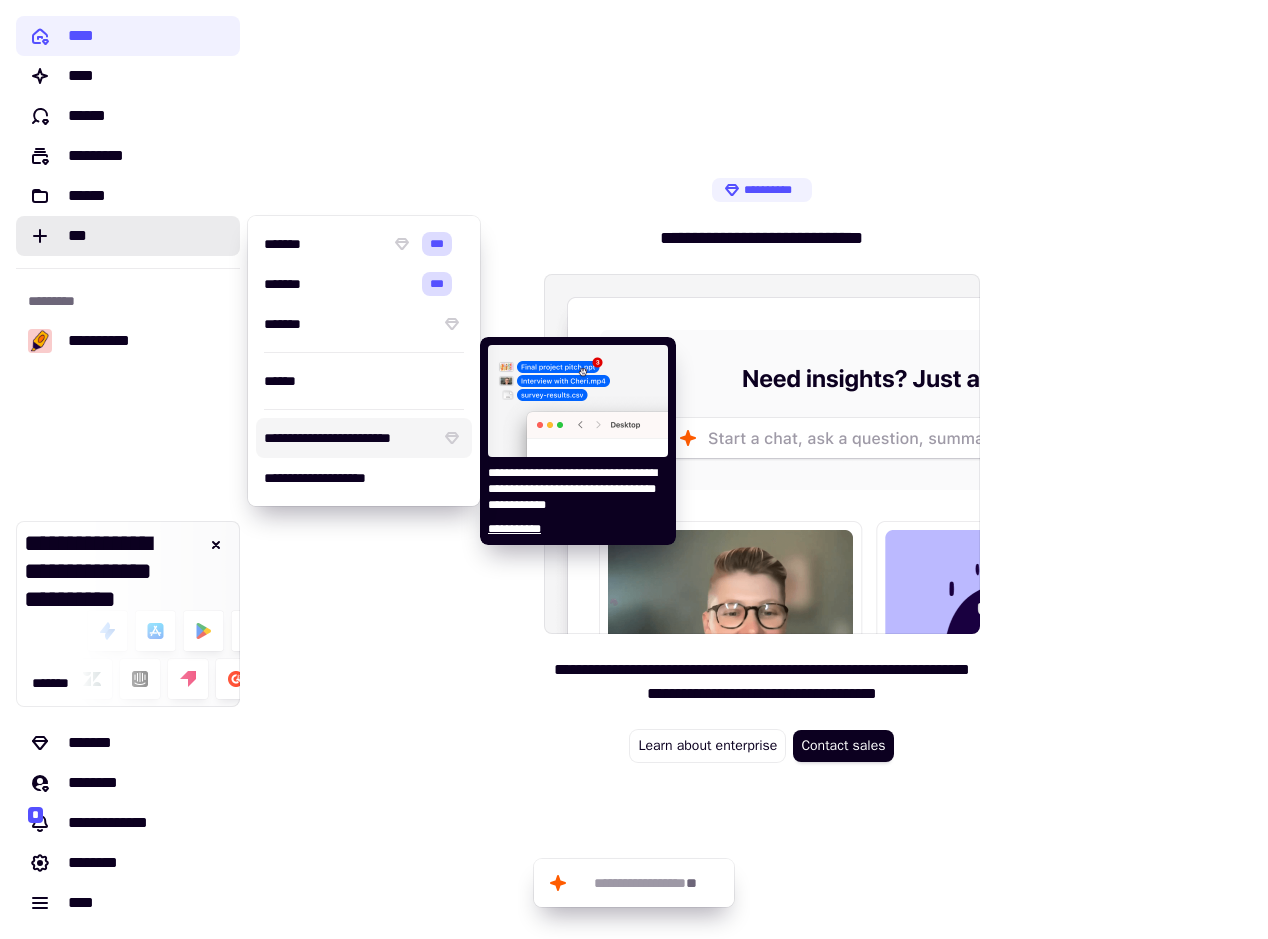 click on "**********" at bounding box center [348, 438] 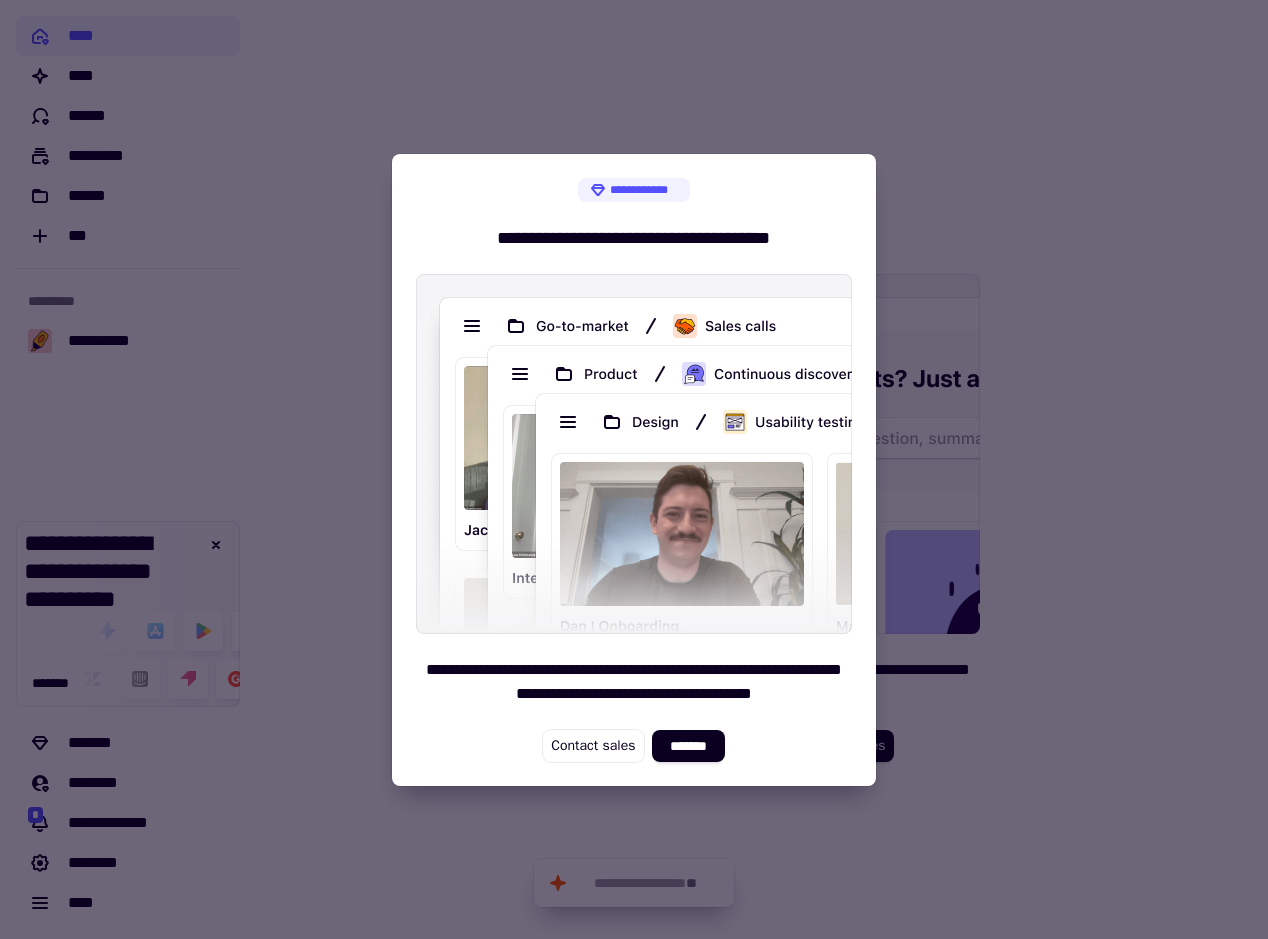 click at bounding box center [634, 469] 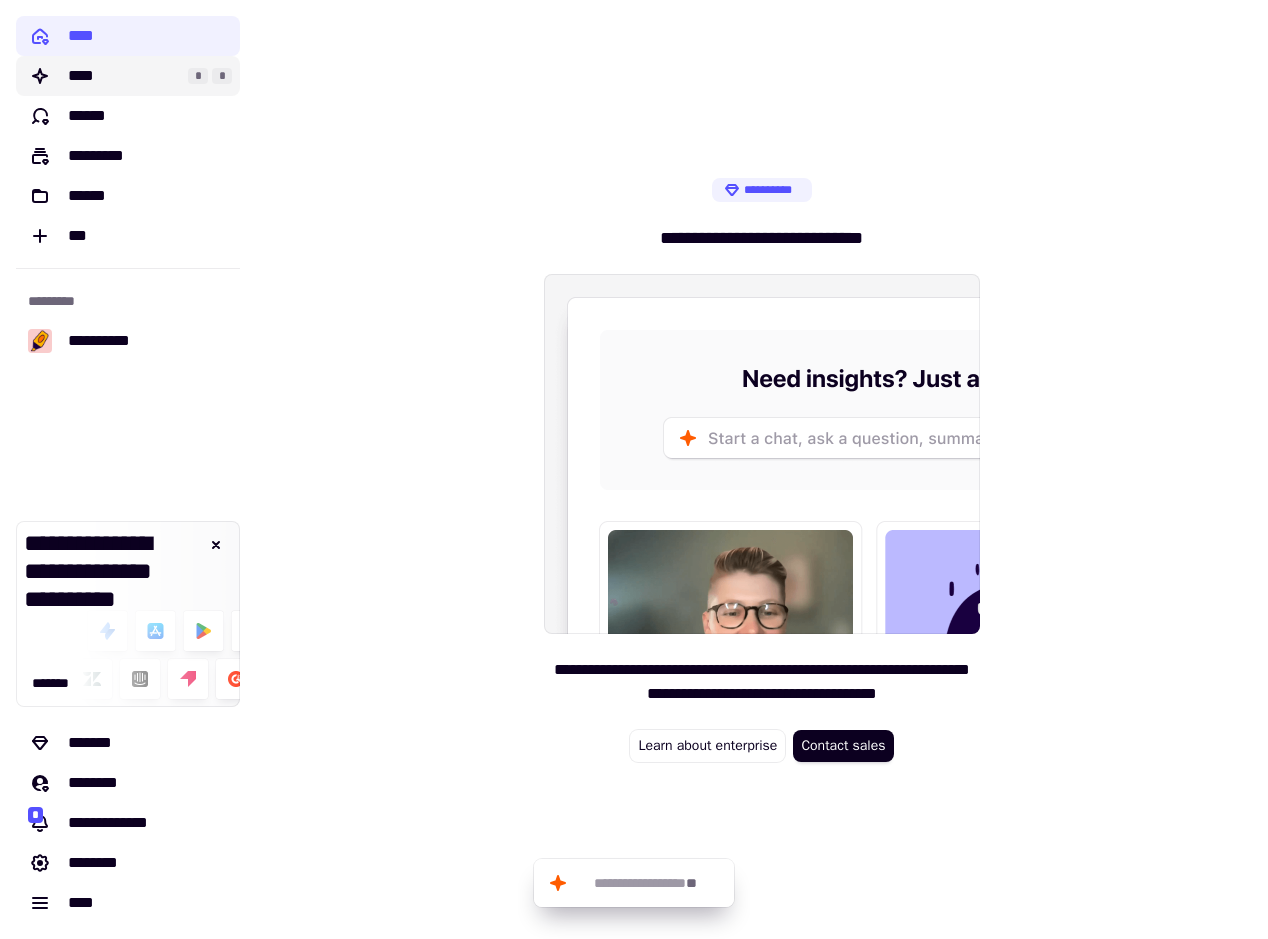 click on "****" 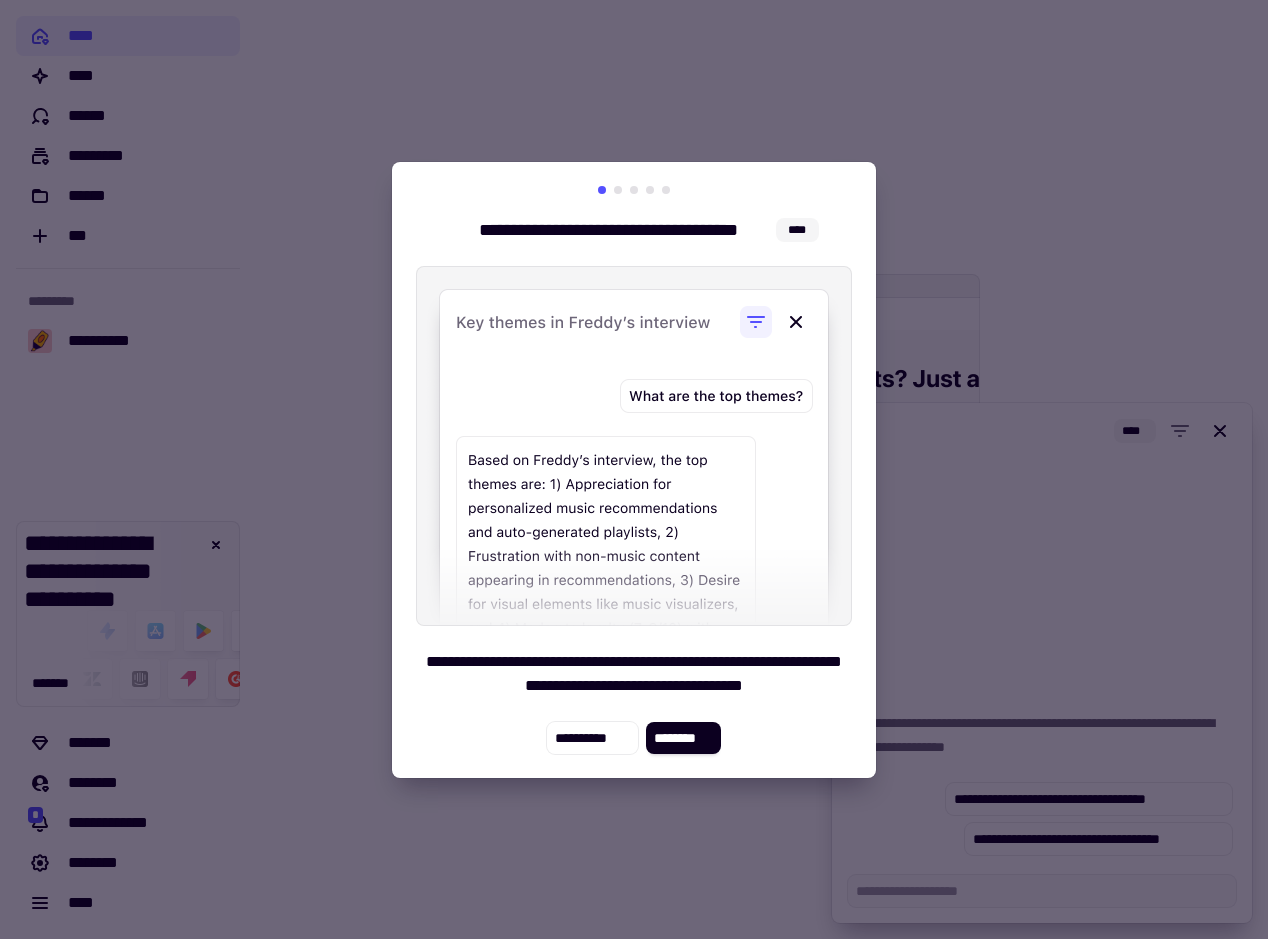 click at bounding box center [634, 469] 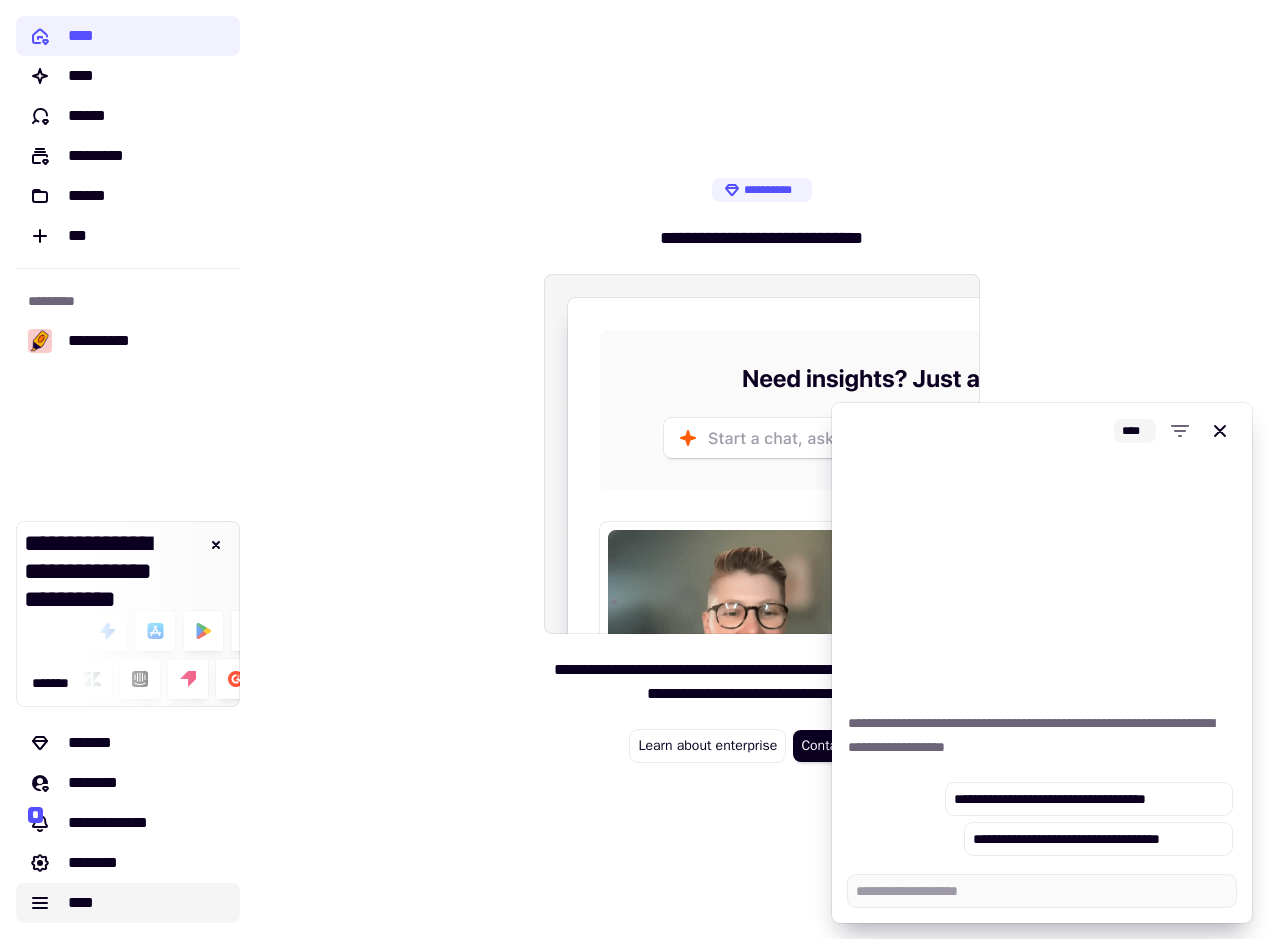 click on "****" 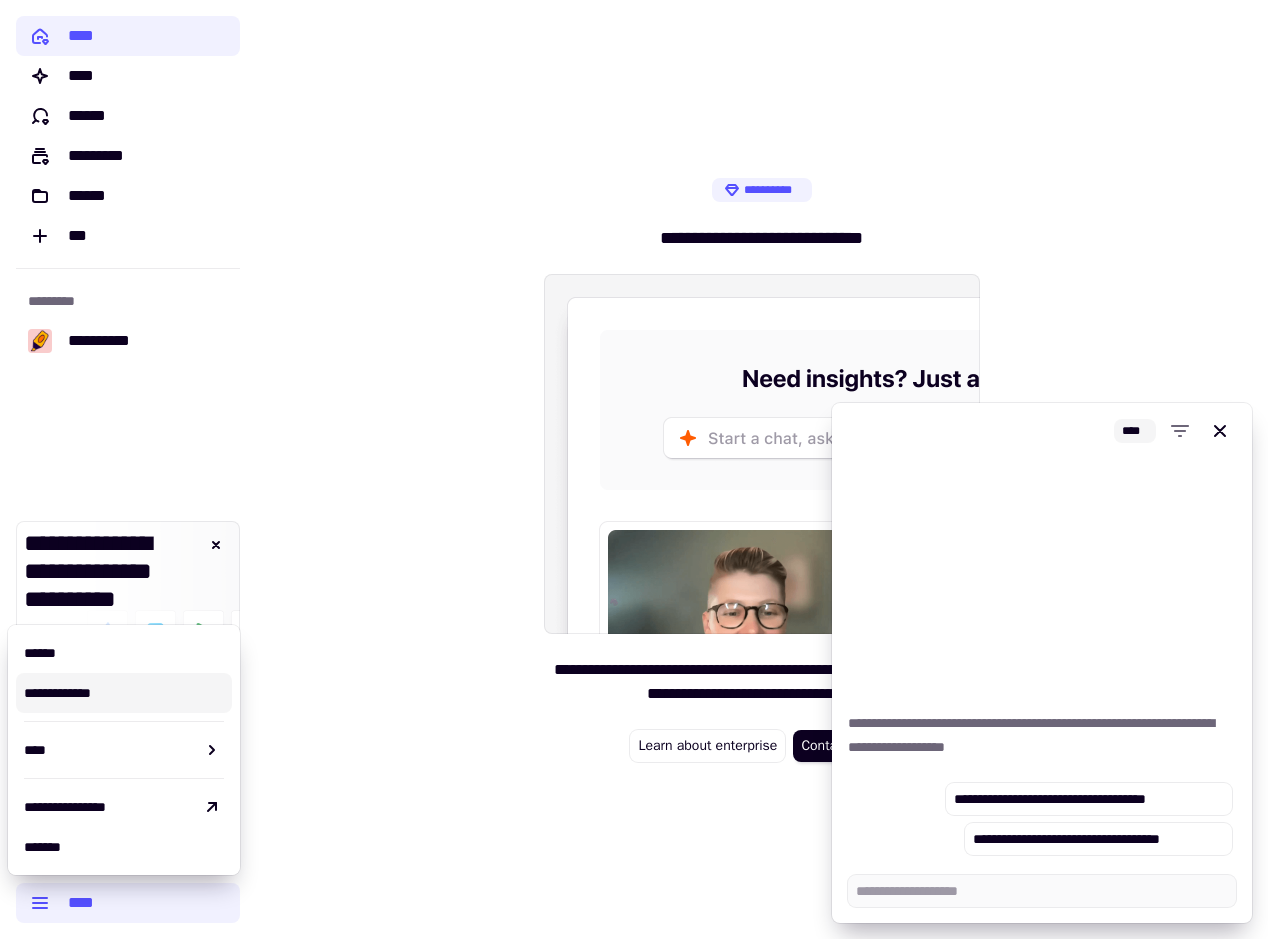 click on "**********" at bounding box center (762, 469) 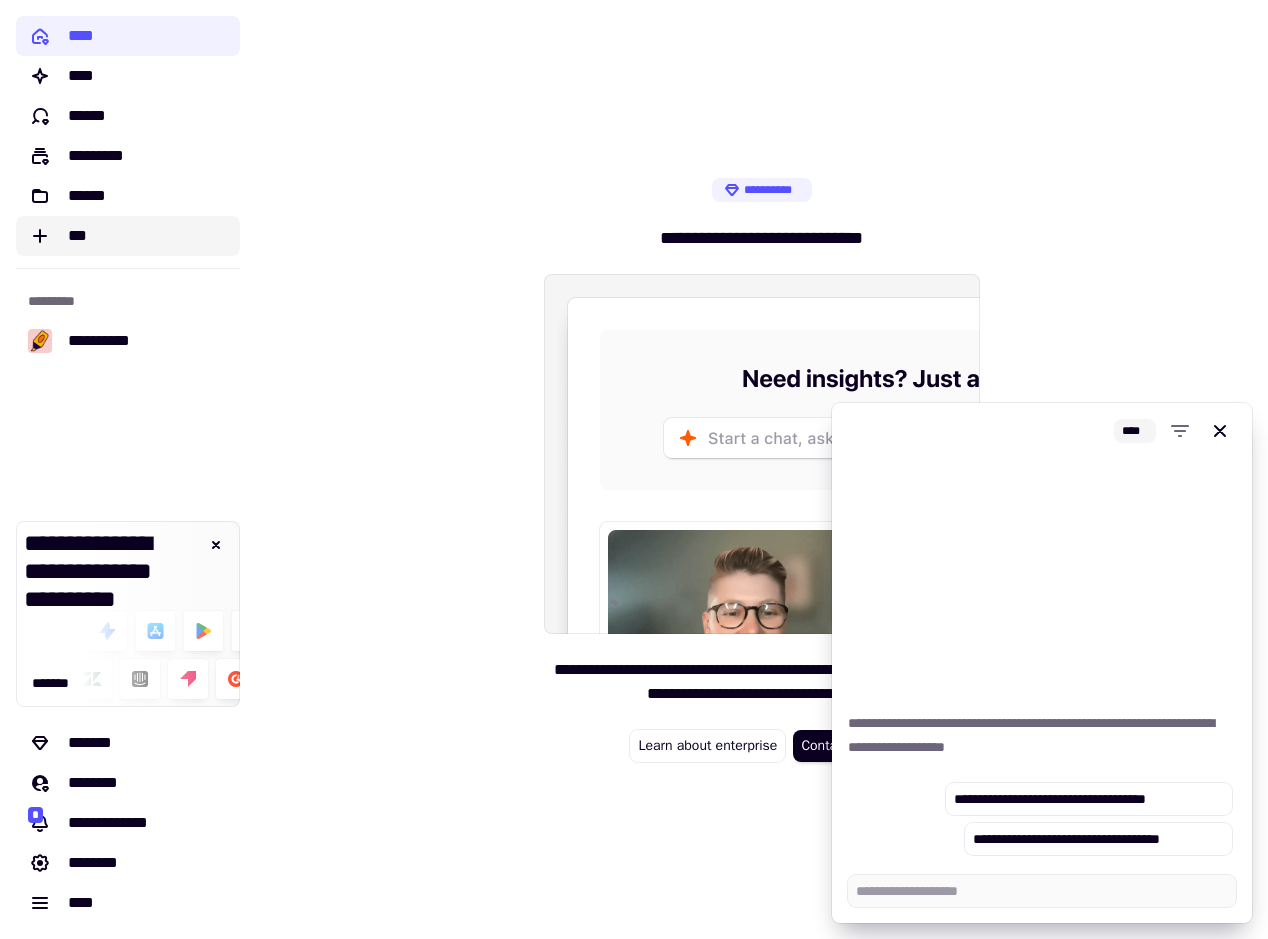 click on "***" 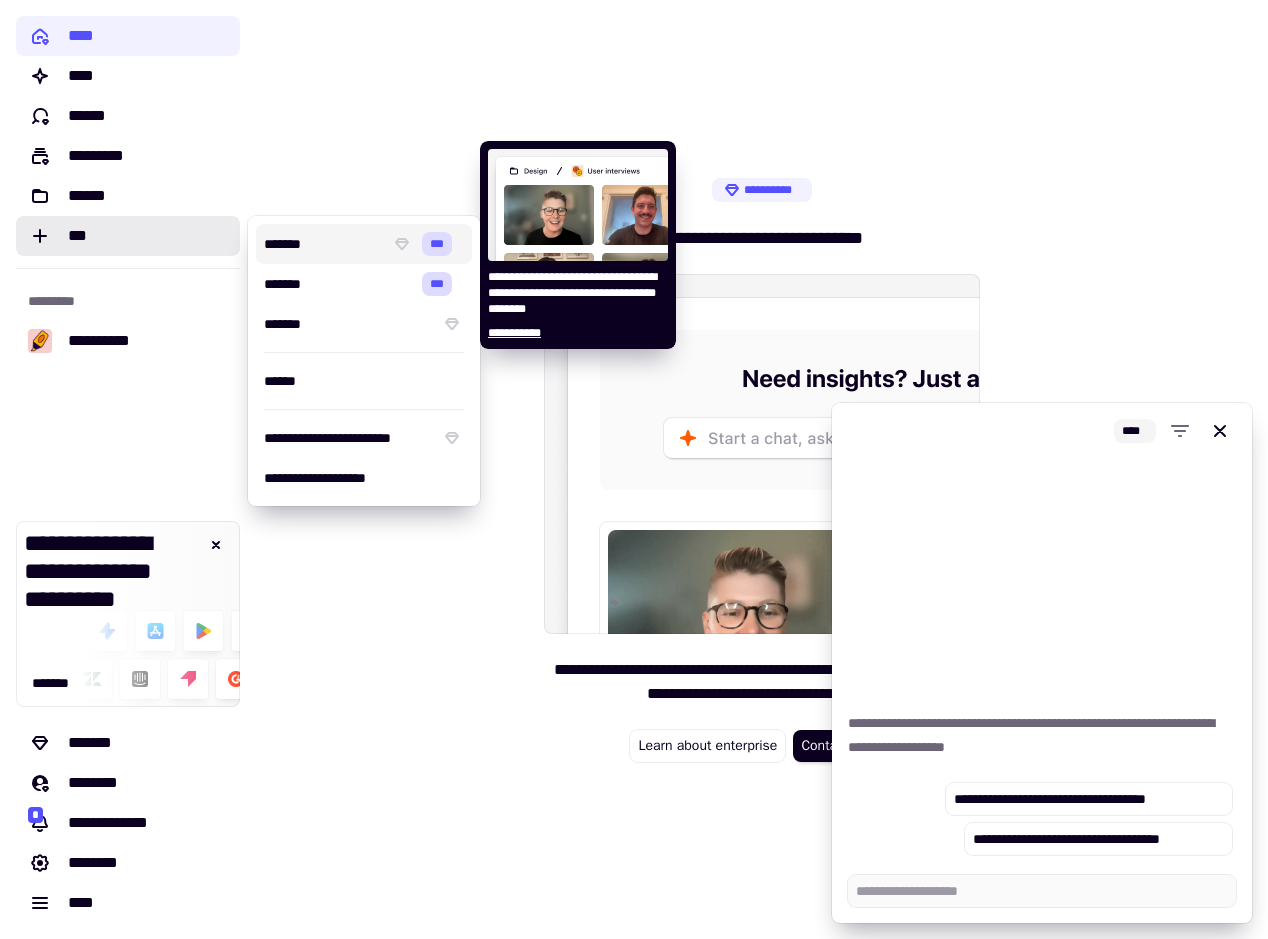 click on "*******" at bounding box center [323, 244] 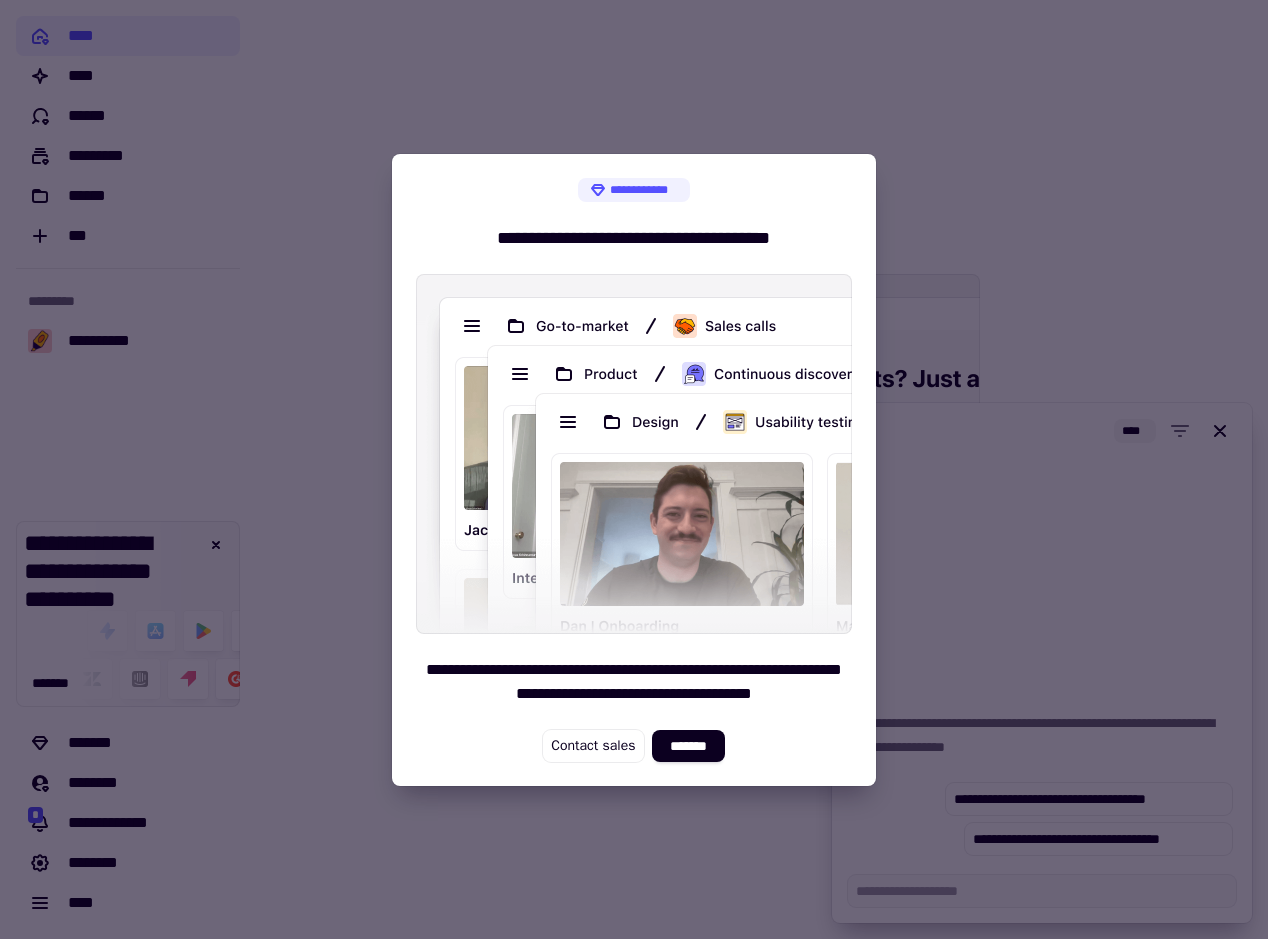 click at bounding box center (634, 469) 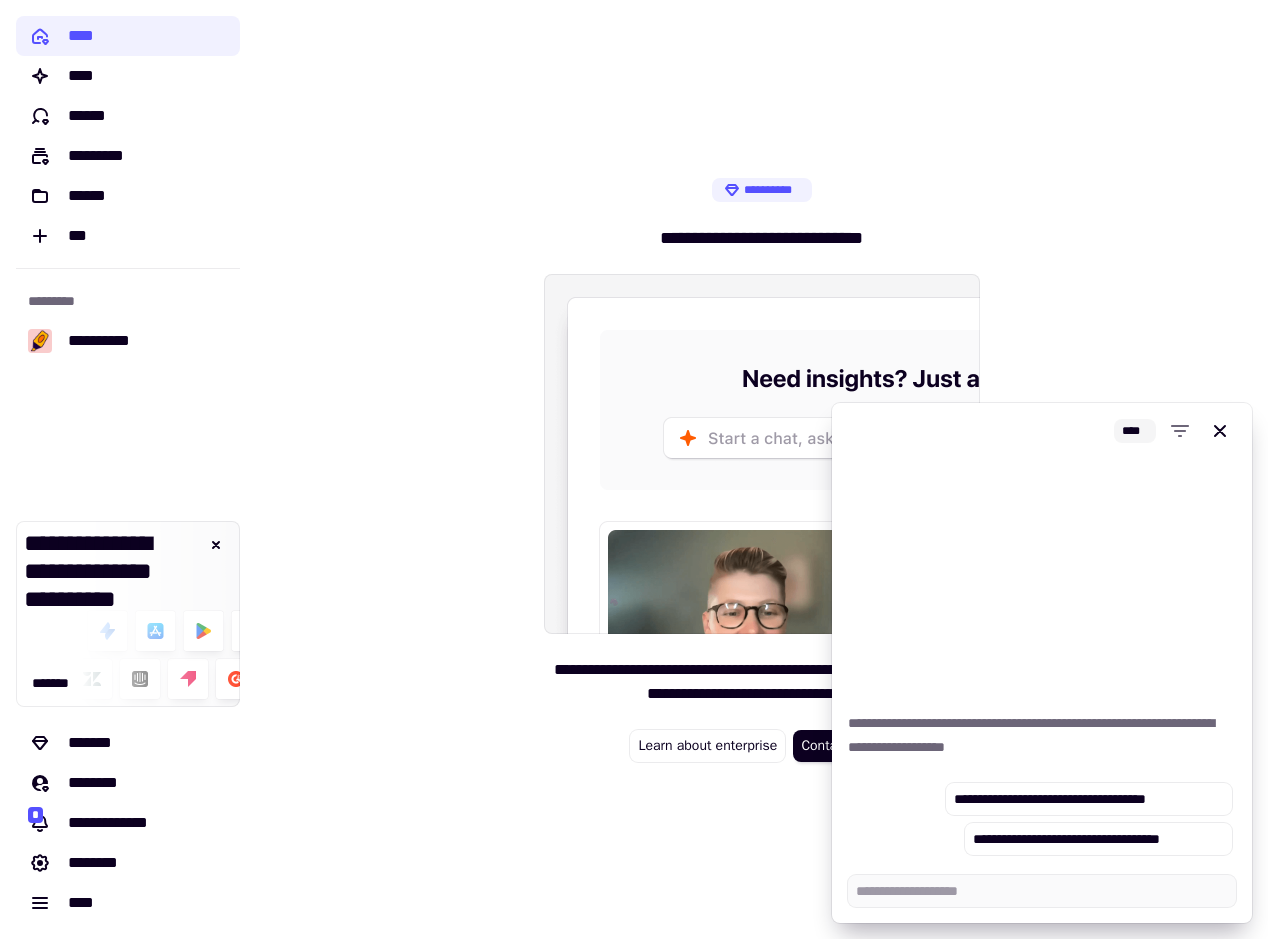 type on "*" 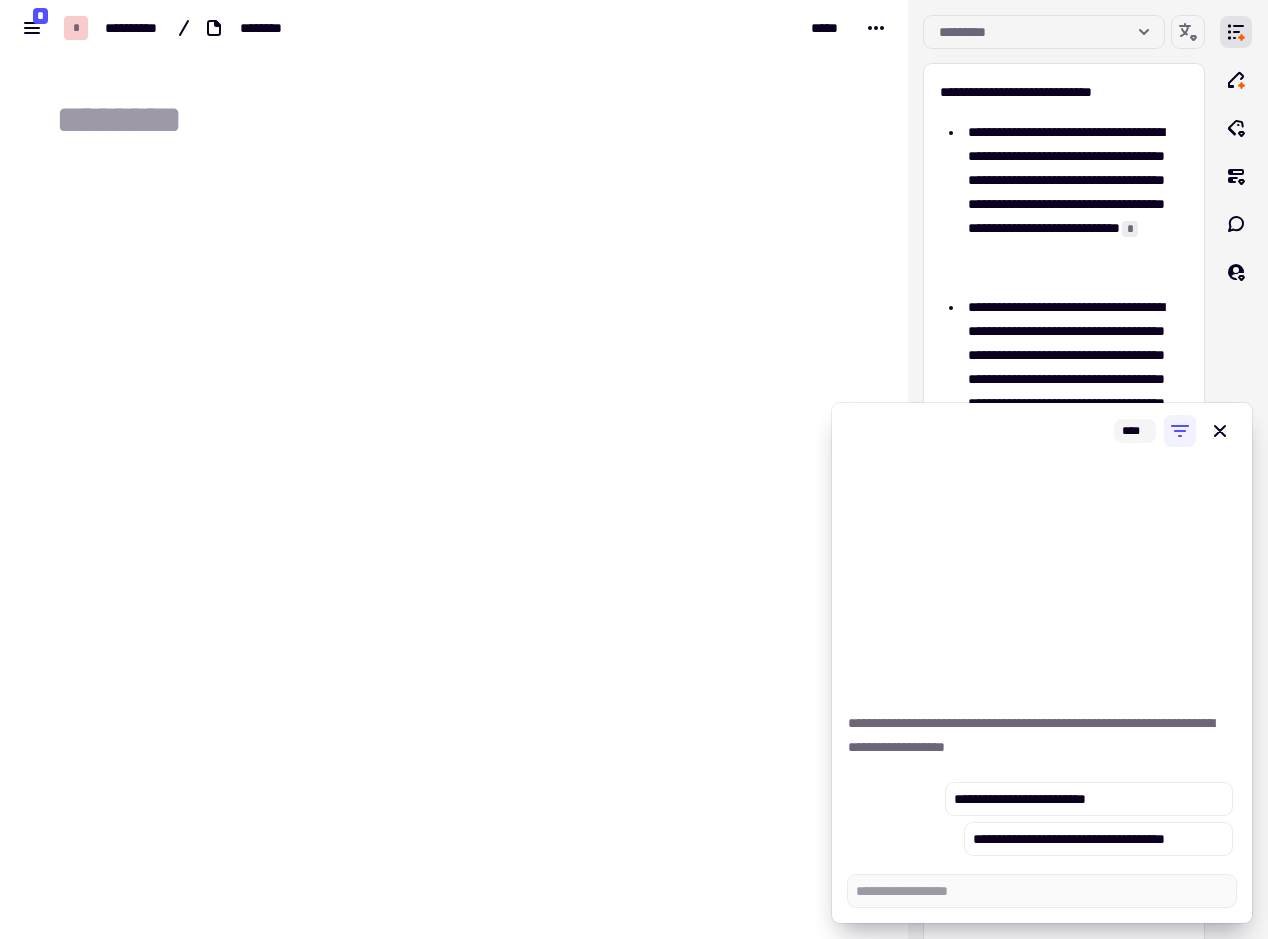 scroll, scrollTop: 0, scrollLeft: 0, axis: both 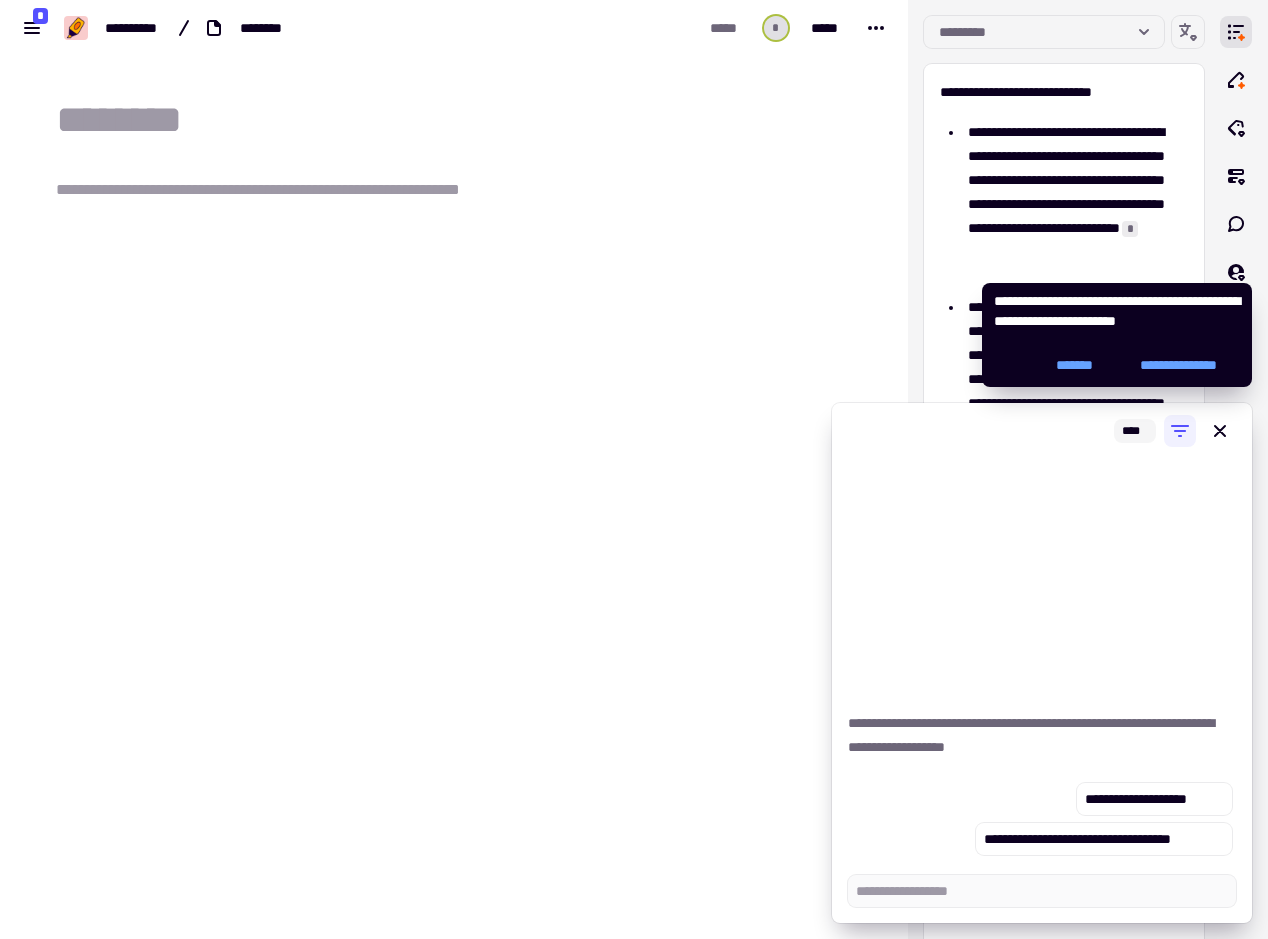 click on "**********" at bounding box center [454, 339] 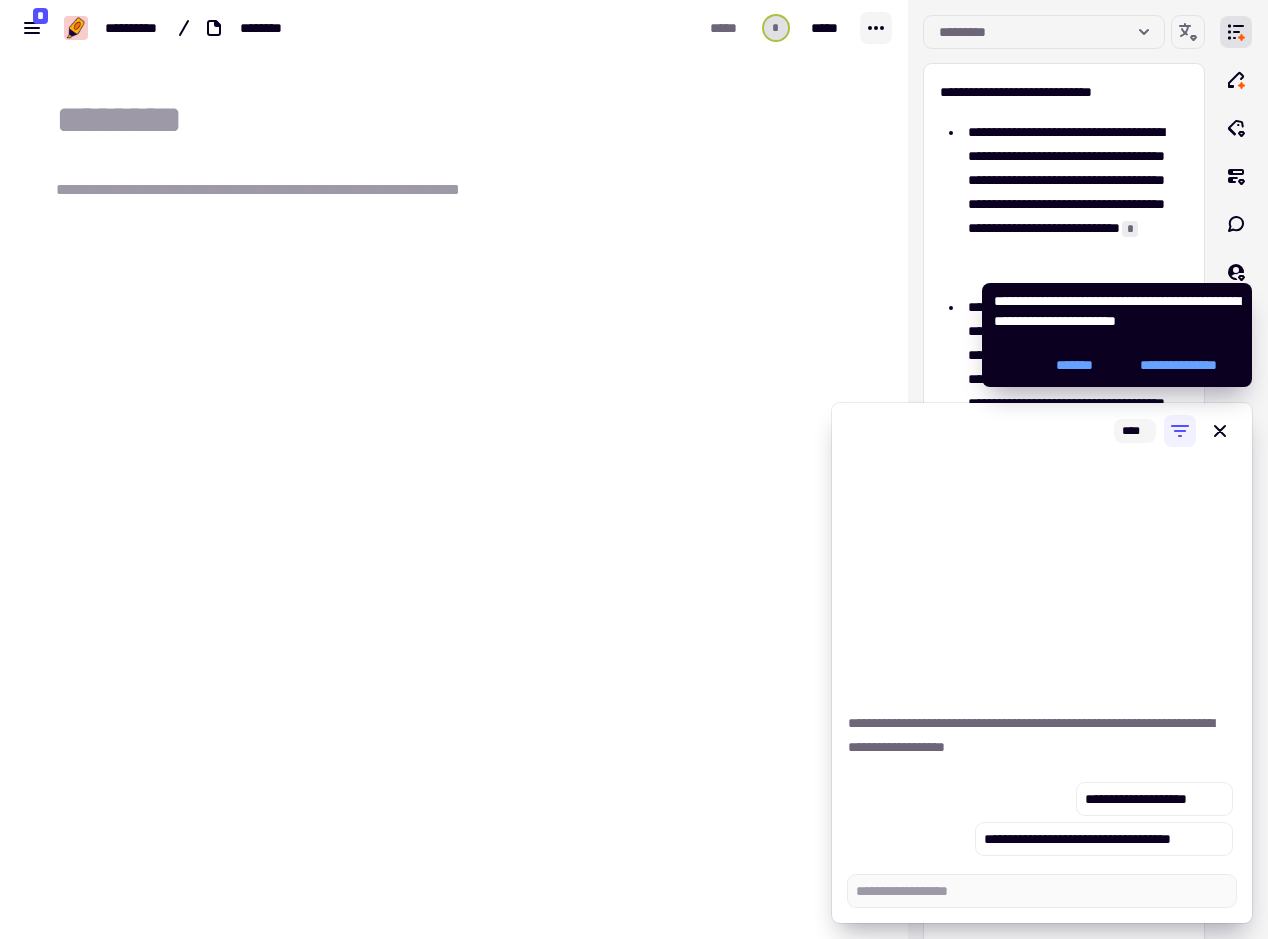 click 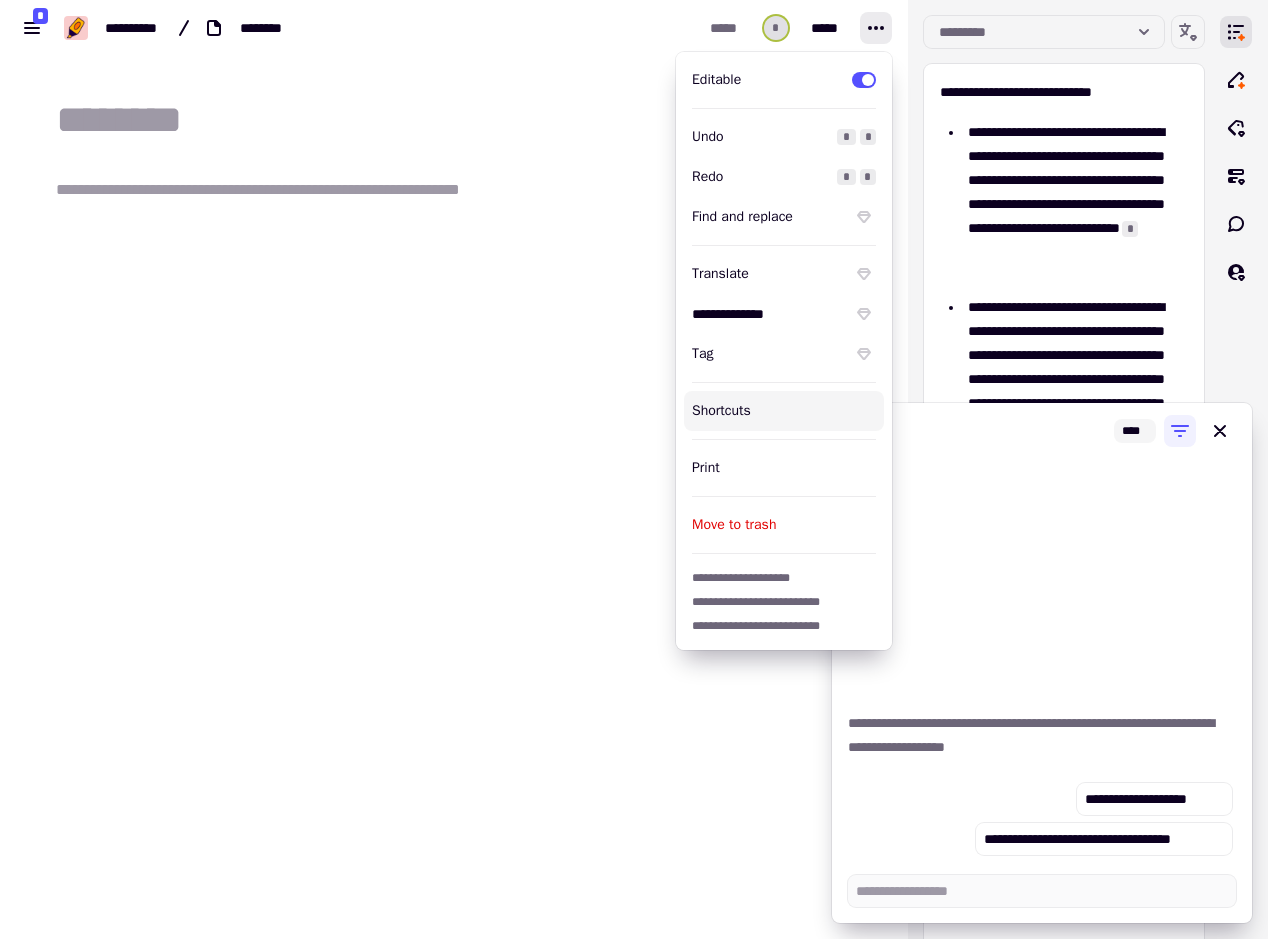 click at bounding box center (466, 361) 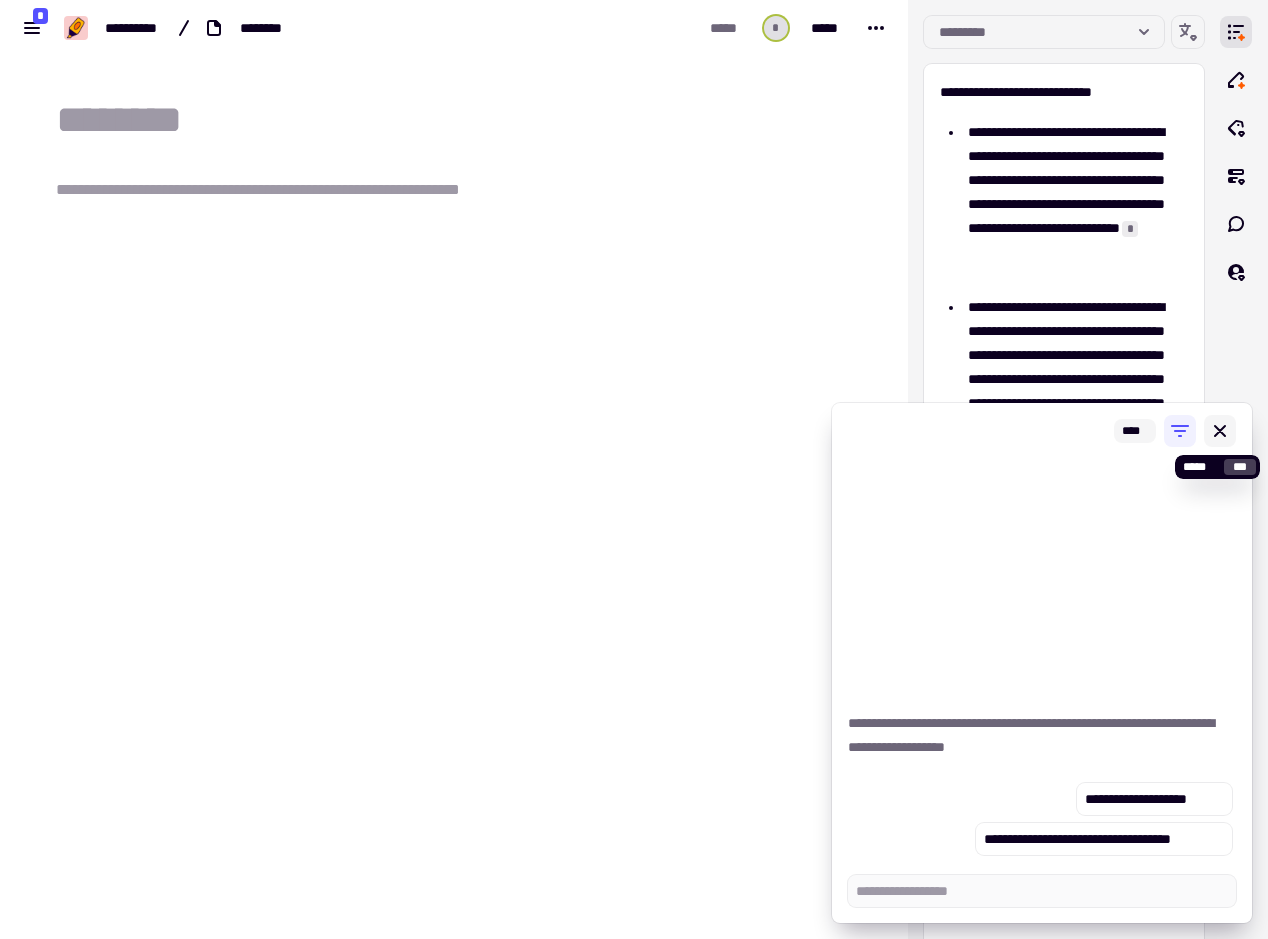 click 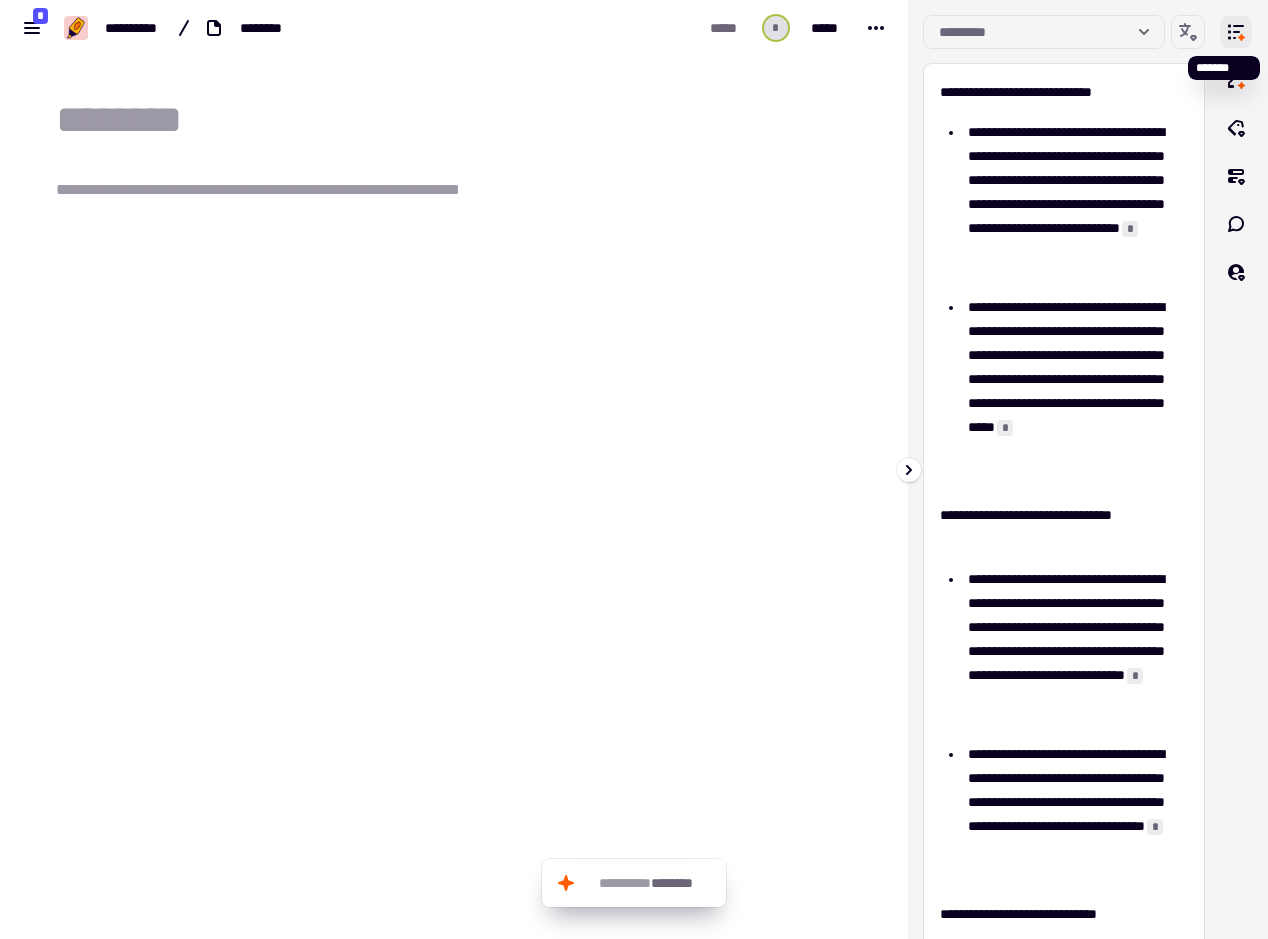 click 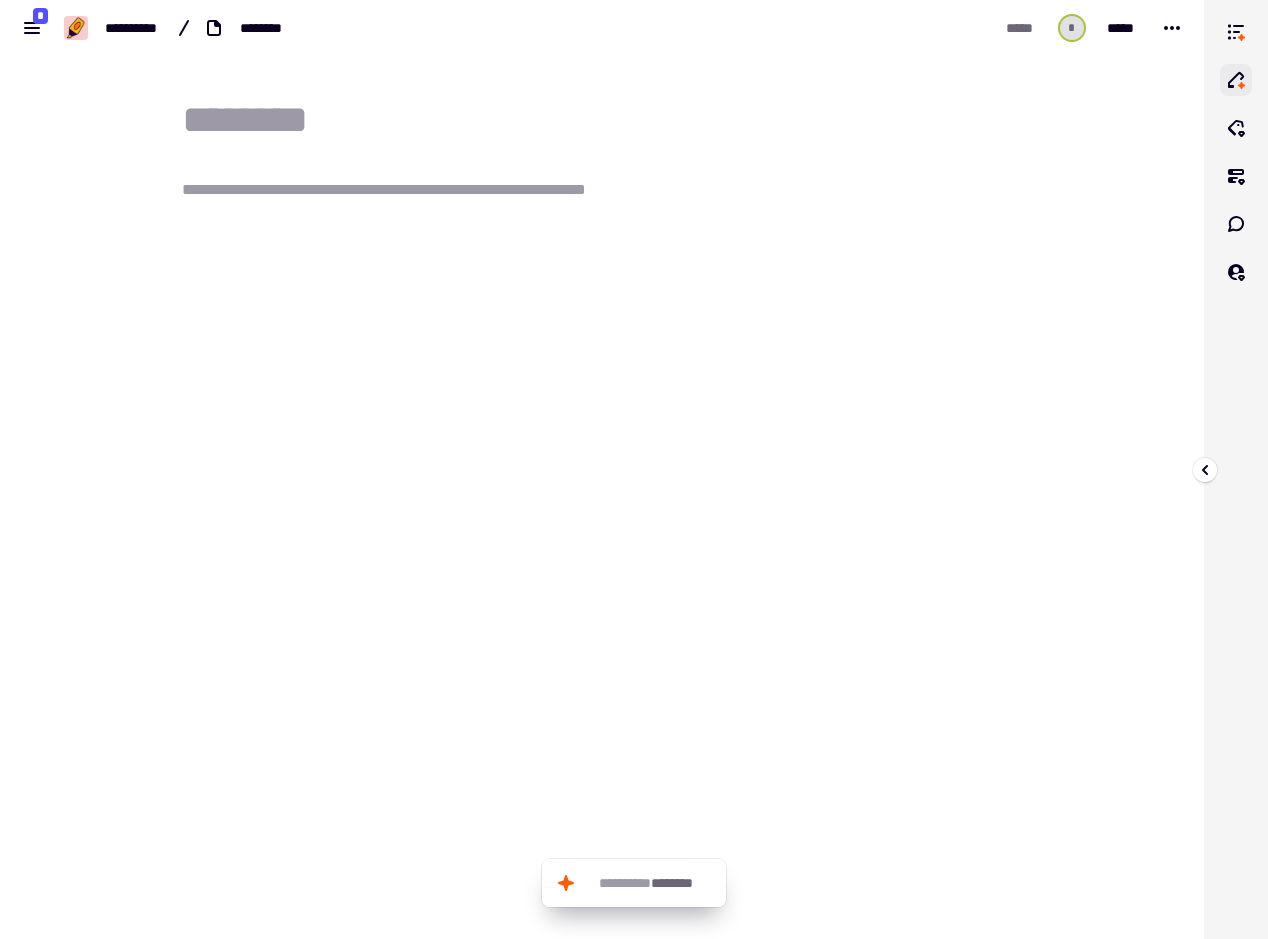 click 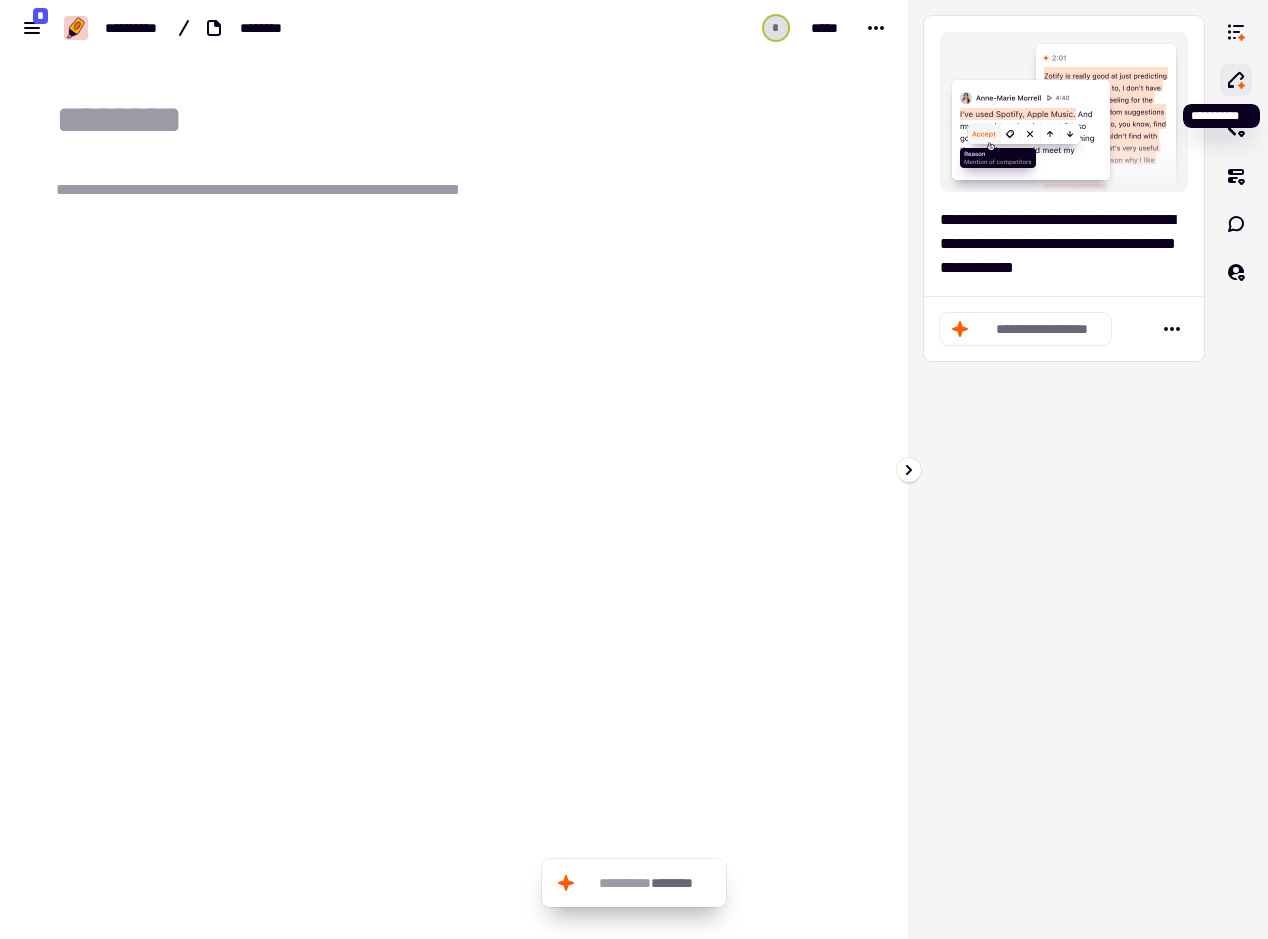 click 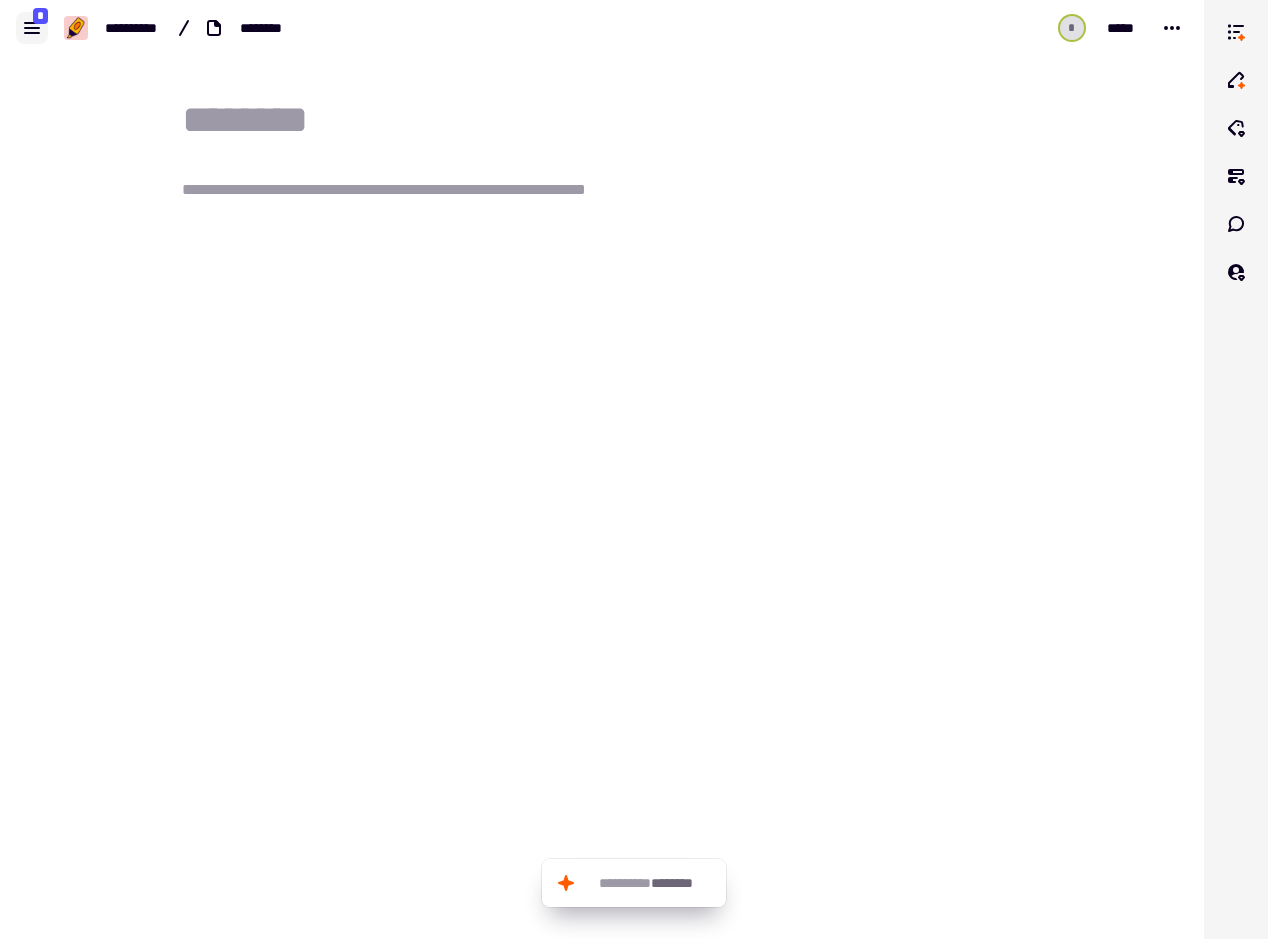 click 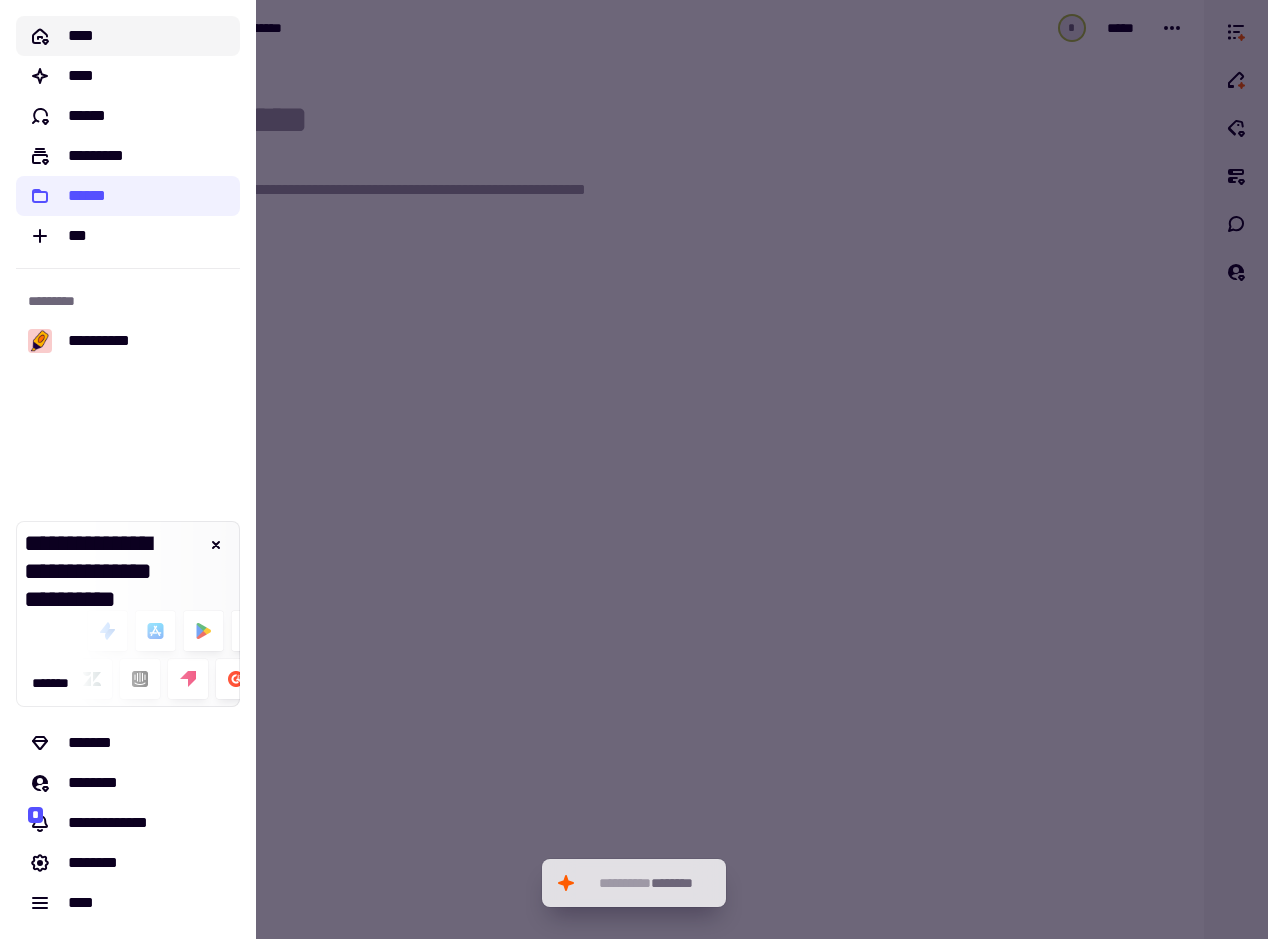click on "****" 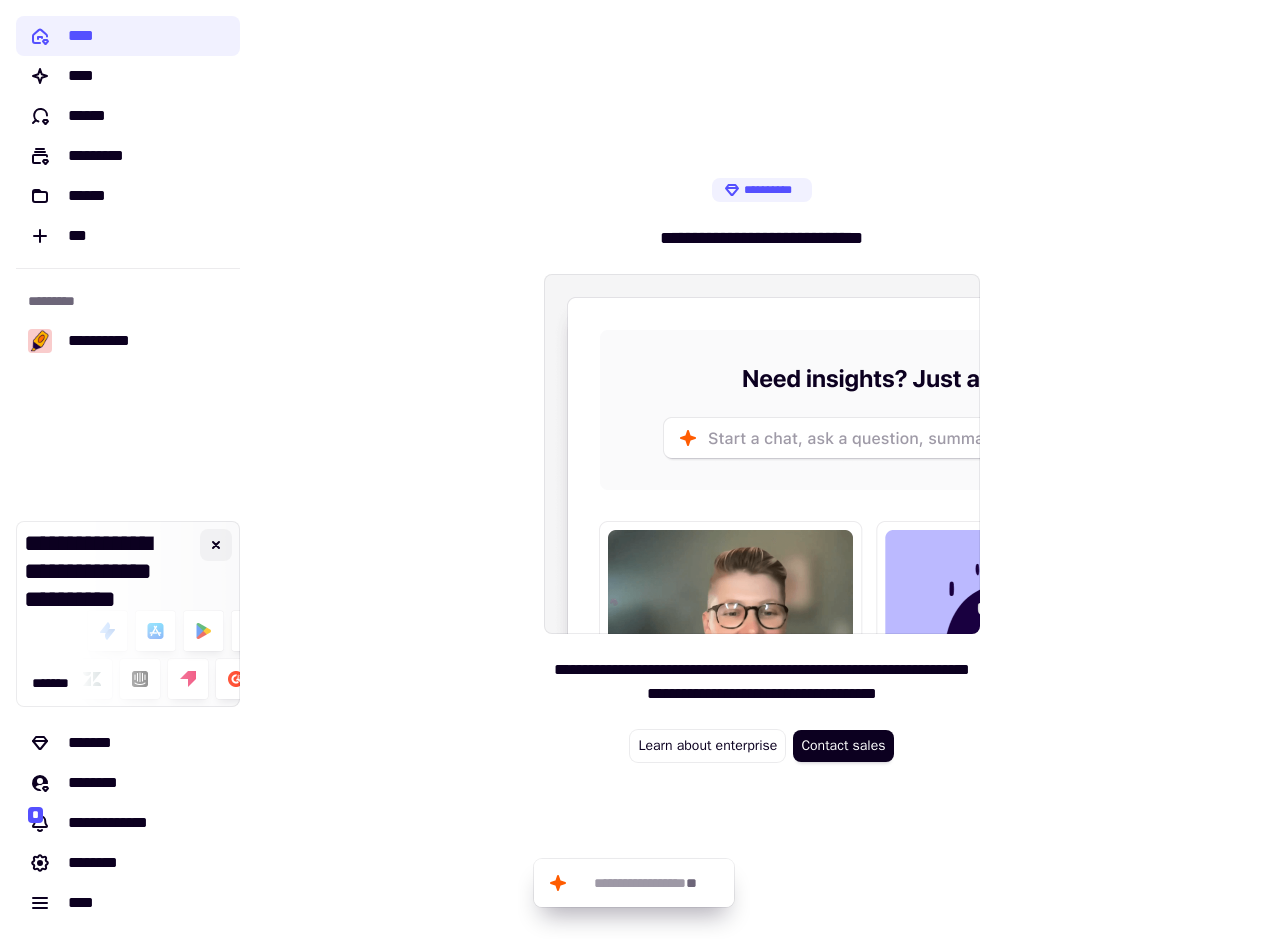 click 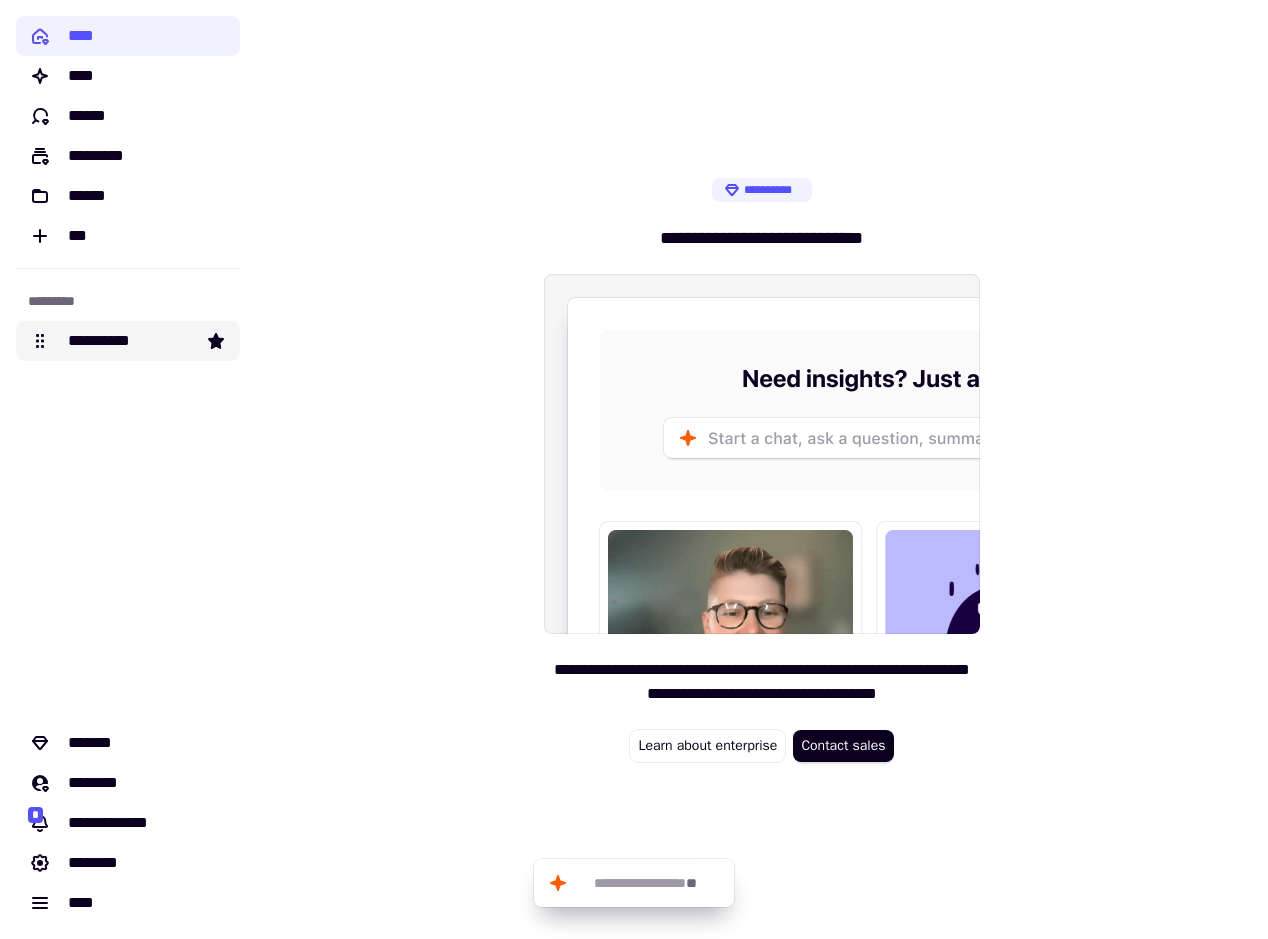 click on "**********" 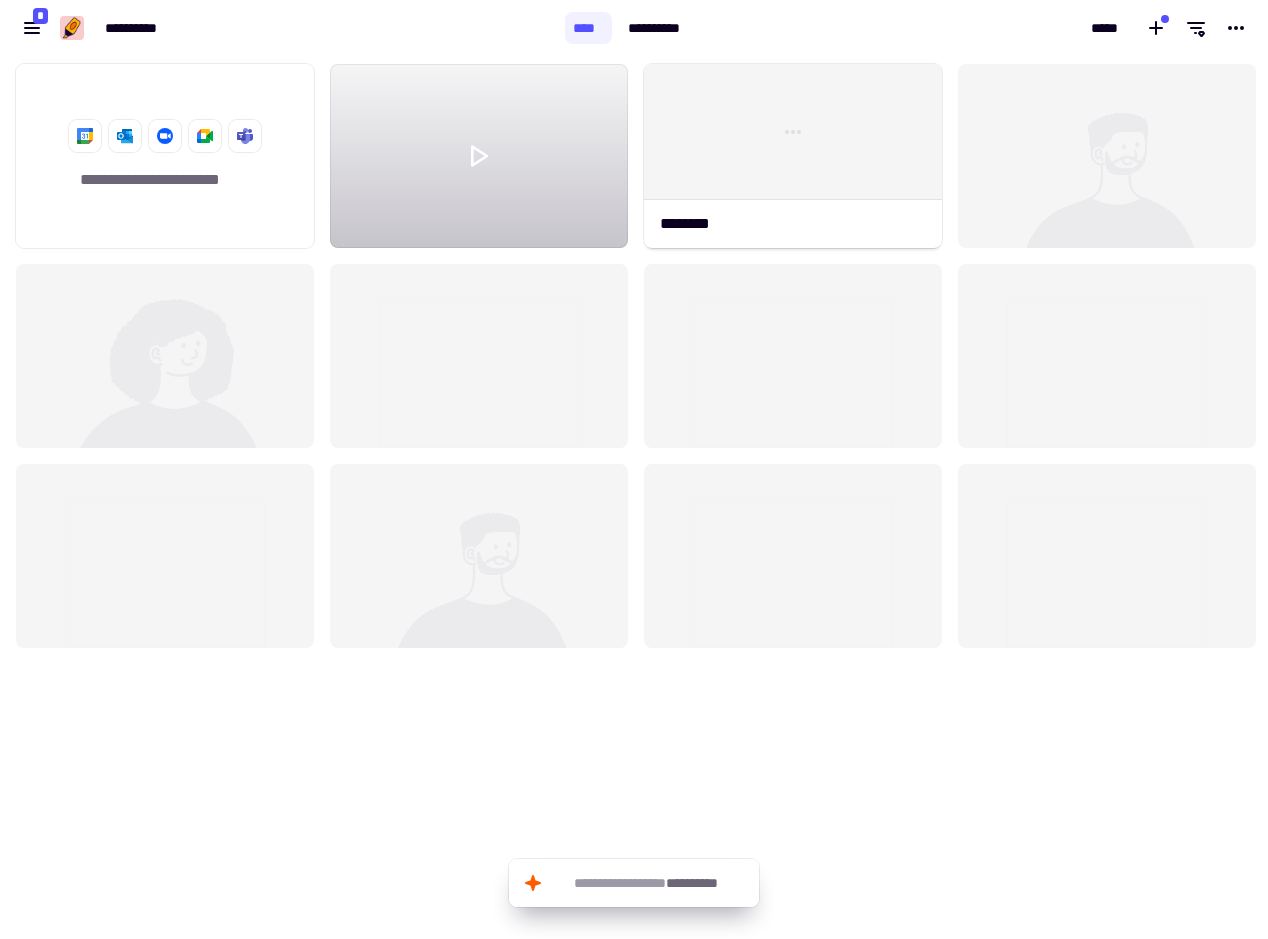 scroll, scrollTop: 16, scrollLeft: 16, axis: both 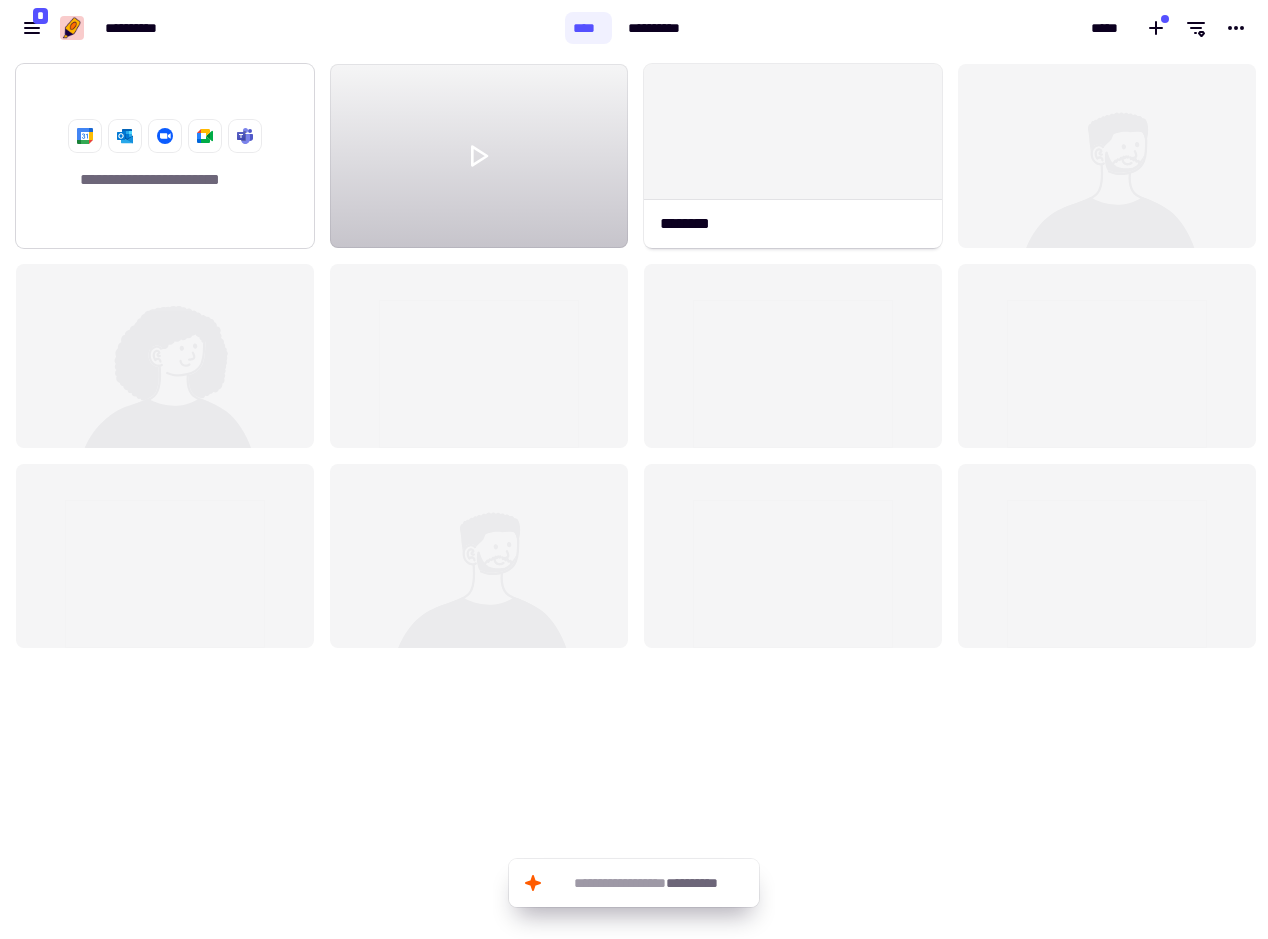 click on "**********" 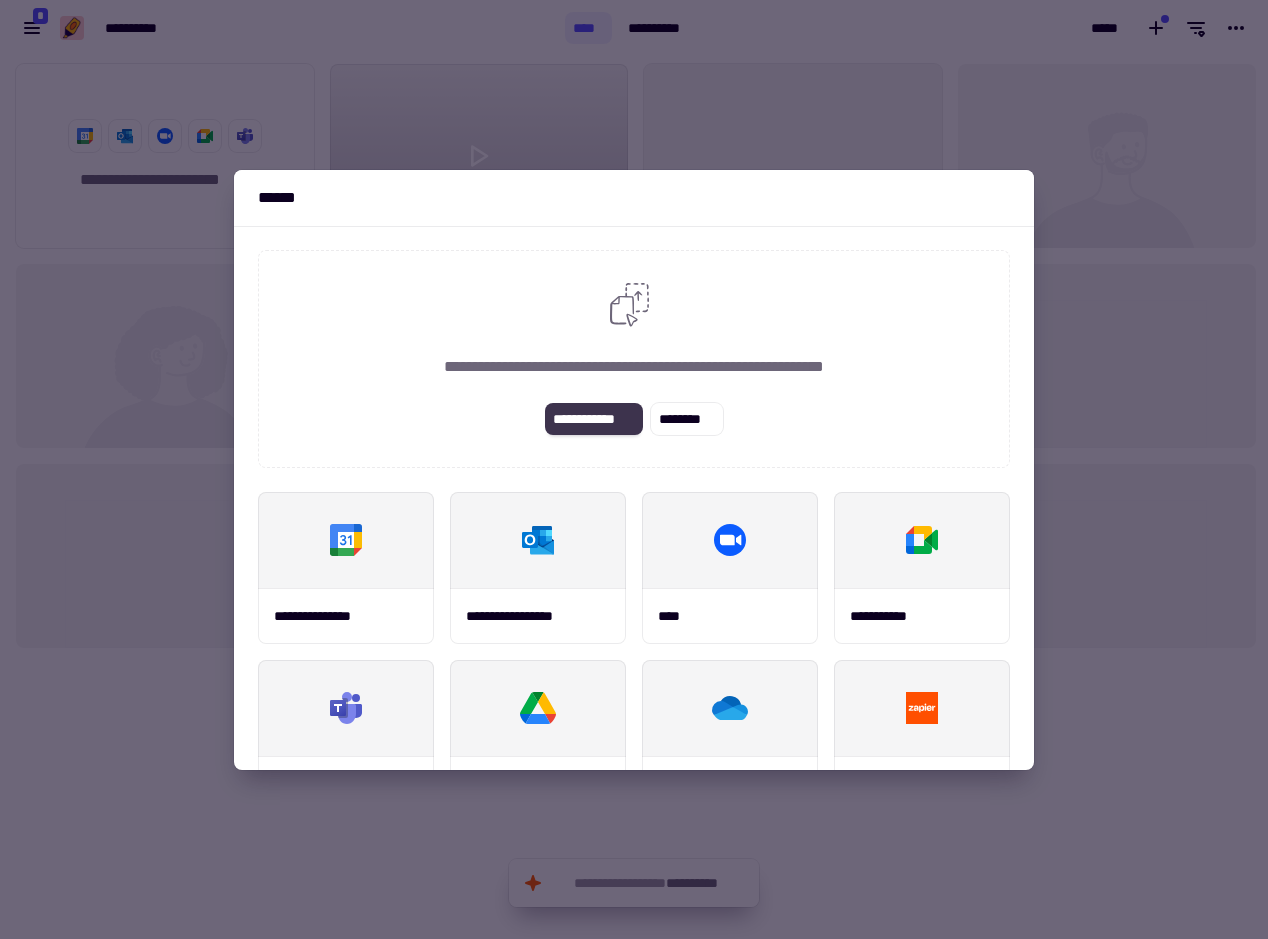 click on "**********" 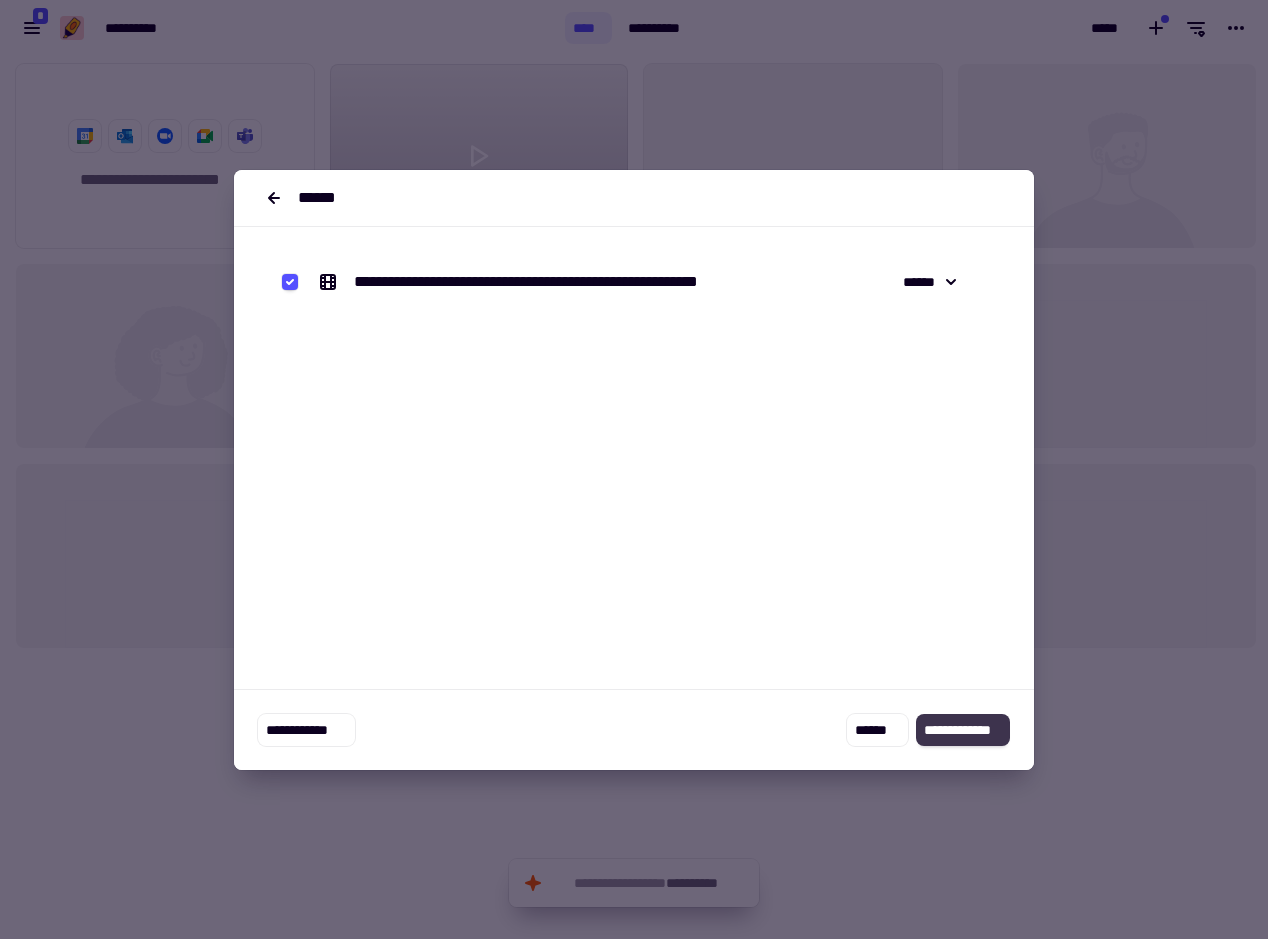 click on "**********" 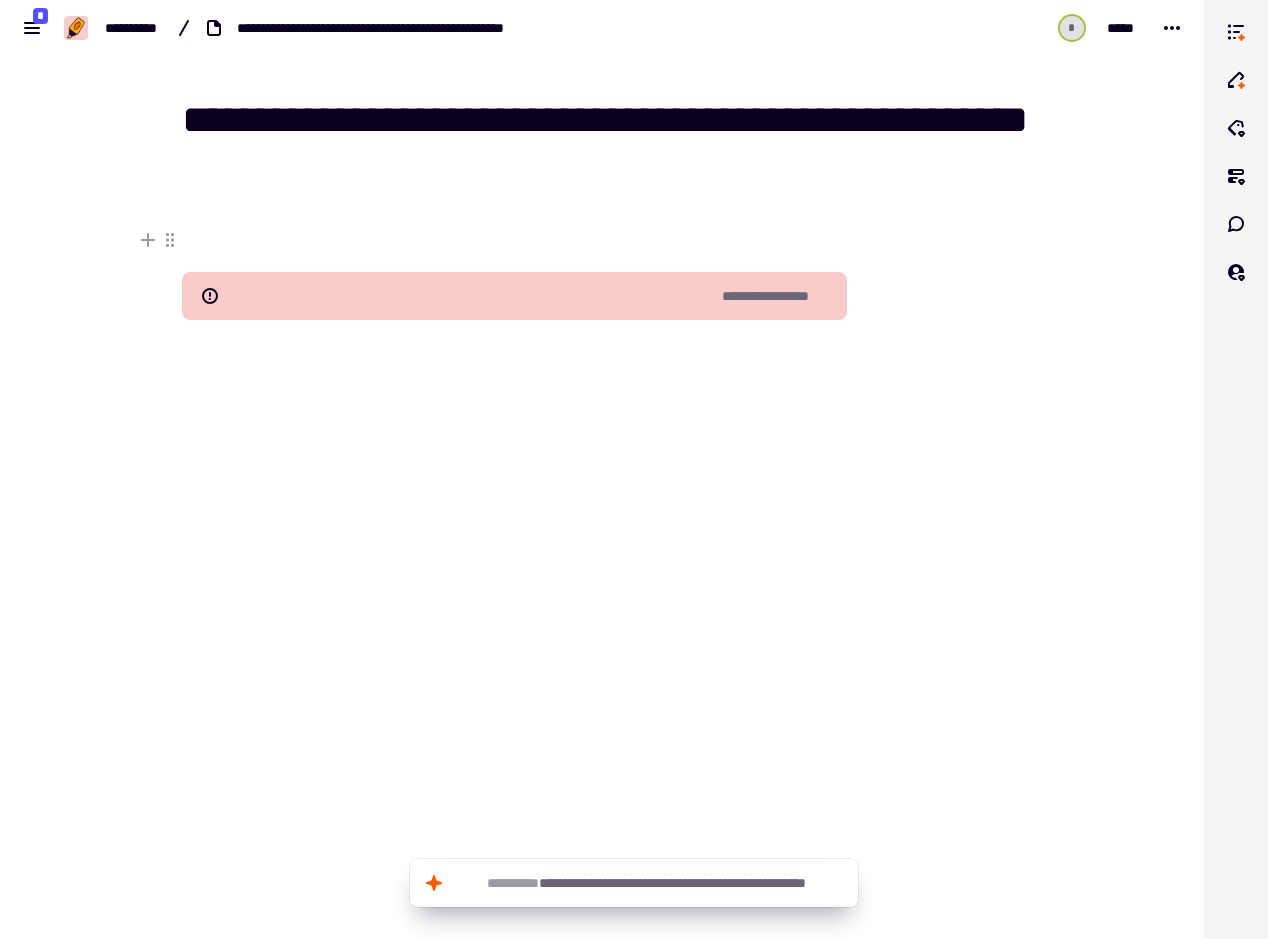click on "**********" at bounding box center (776, 296) 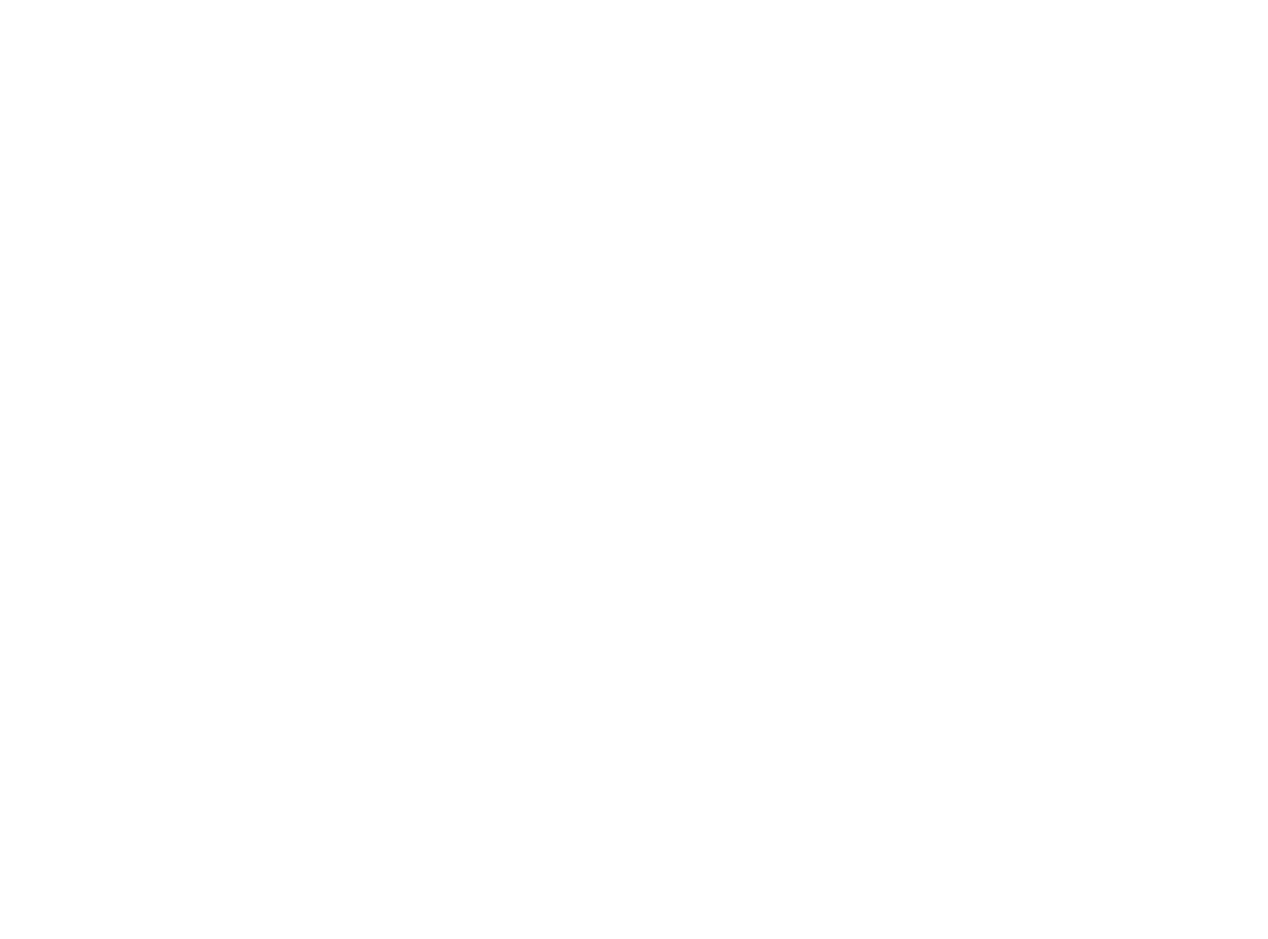 scroll, scrollTop: 0, scrollLeft: 0, axis: both 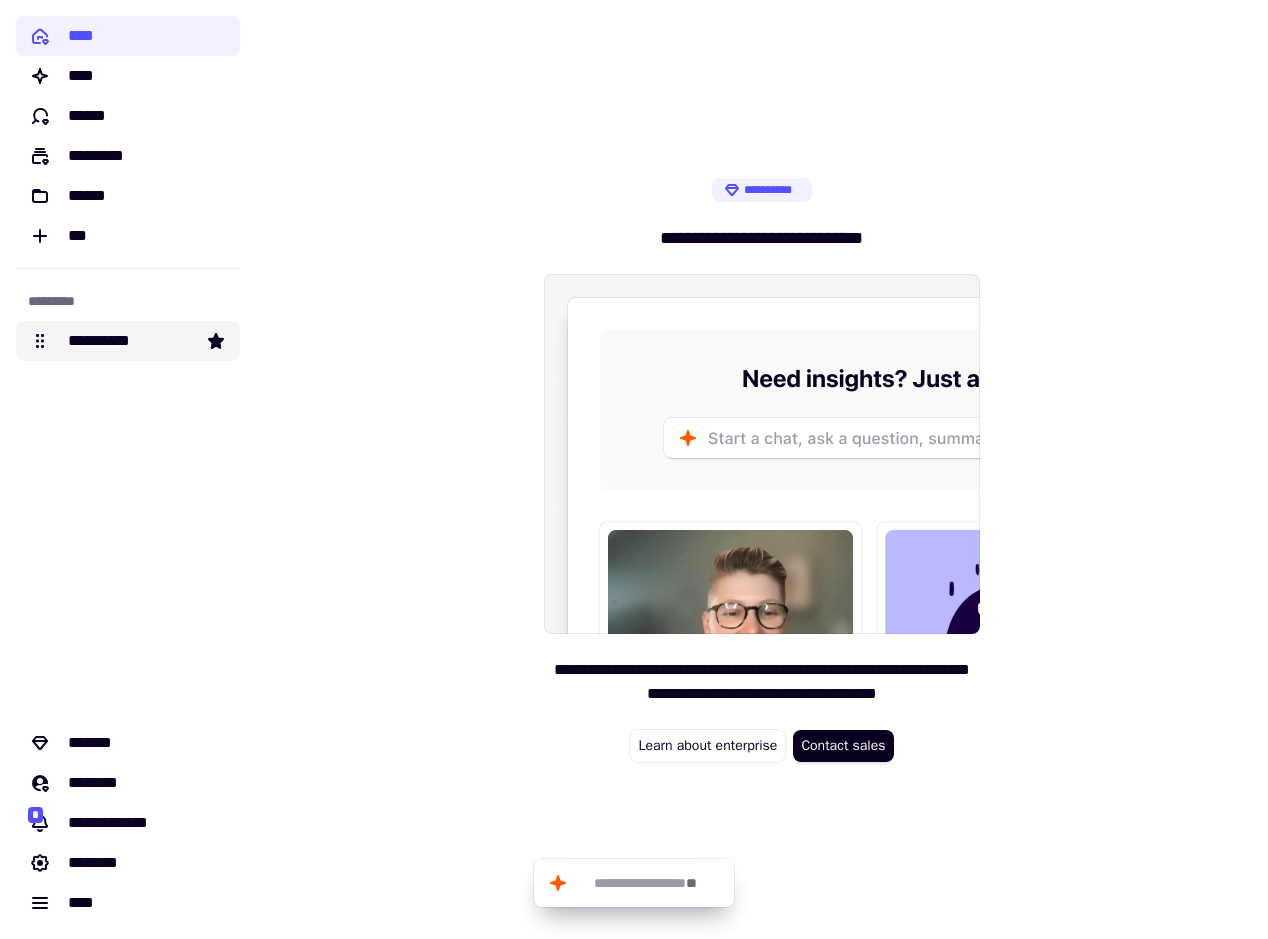 click on "**********" 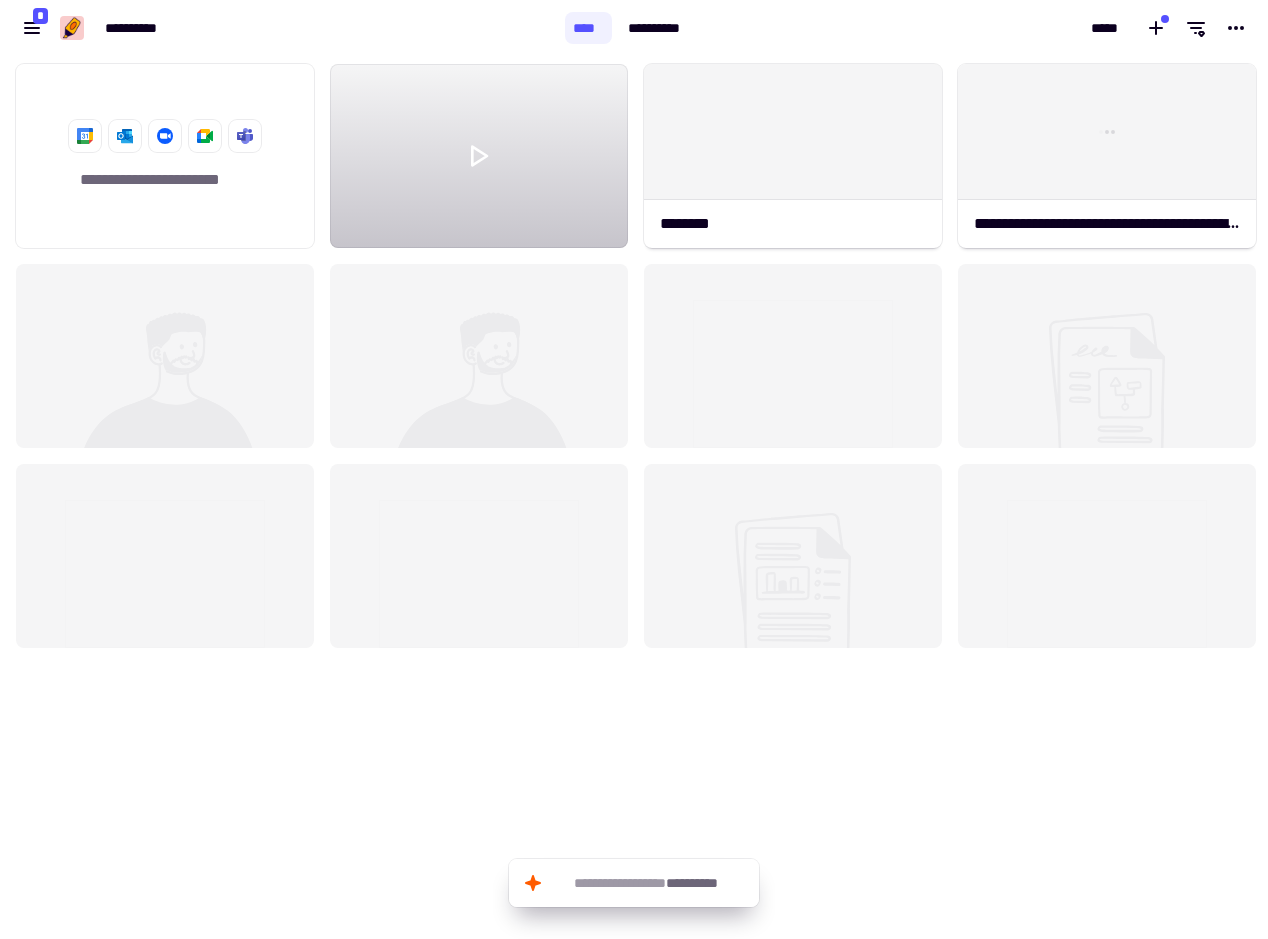 scroll, scrollTop: 16, scrollLeft: 16, axis: both 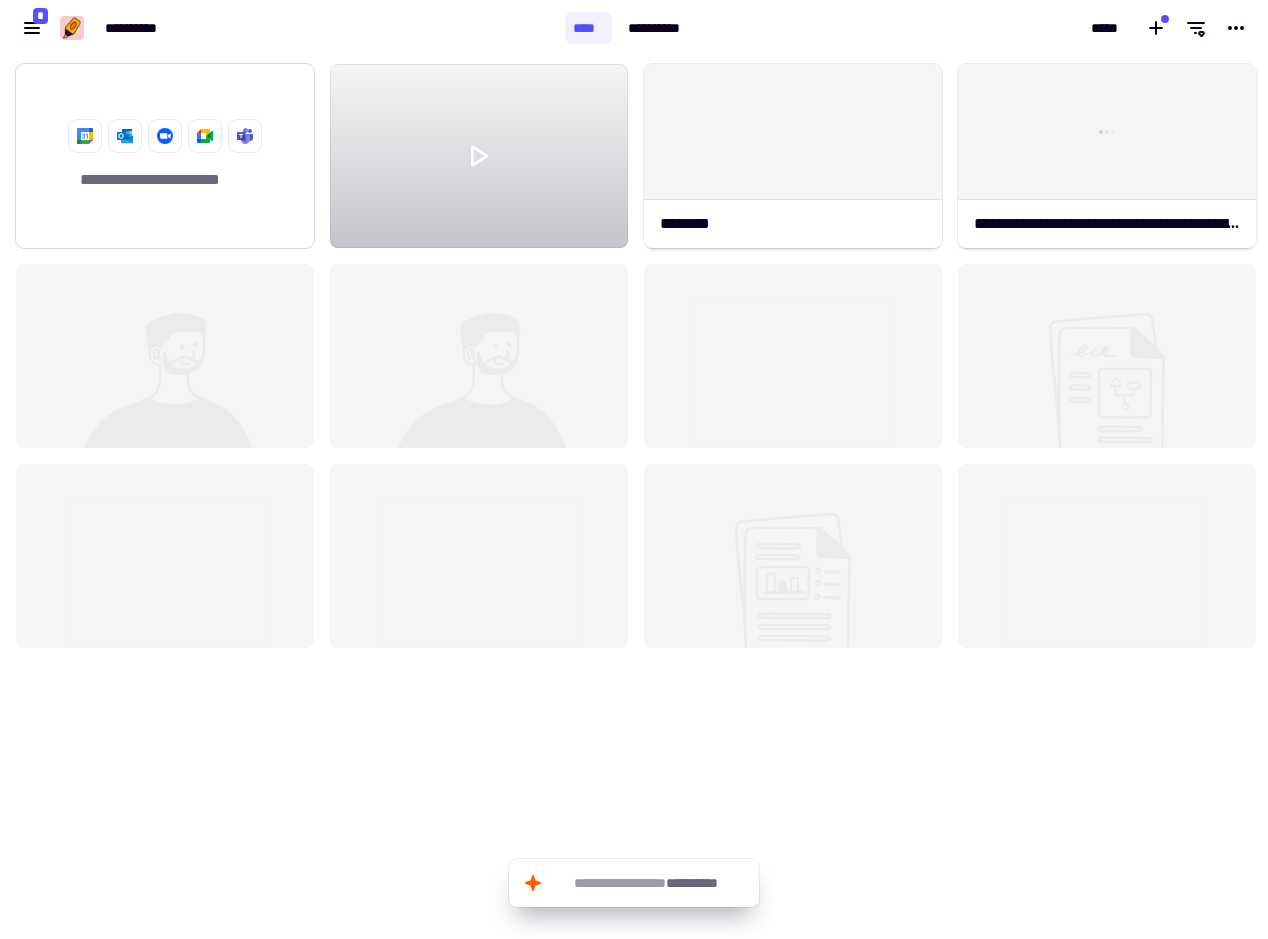 click on "**********" 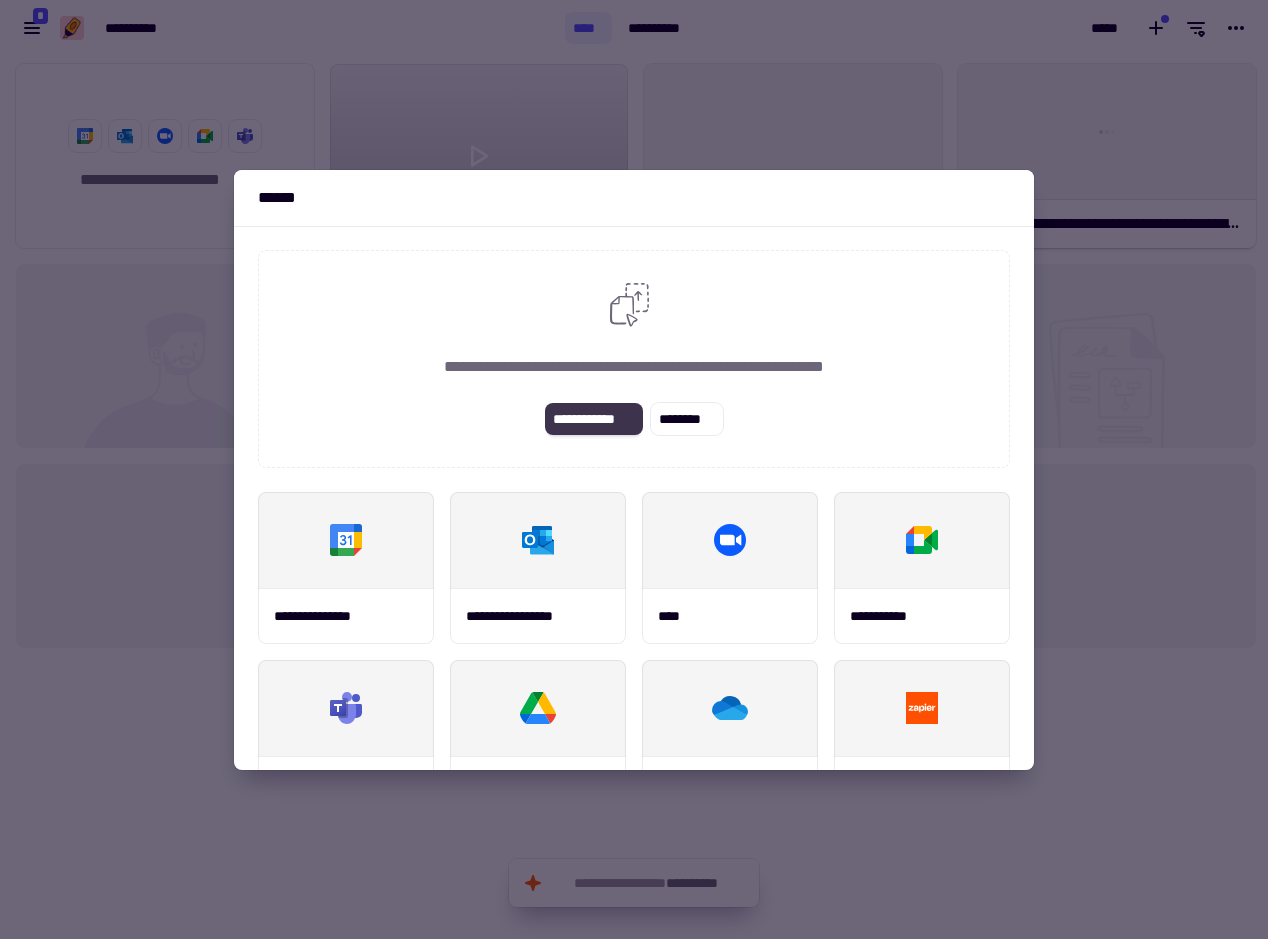 click on "**********" 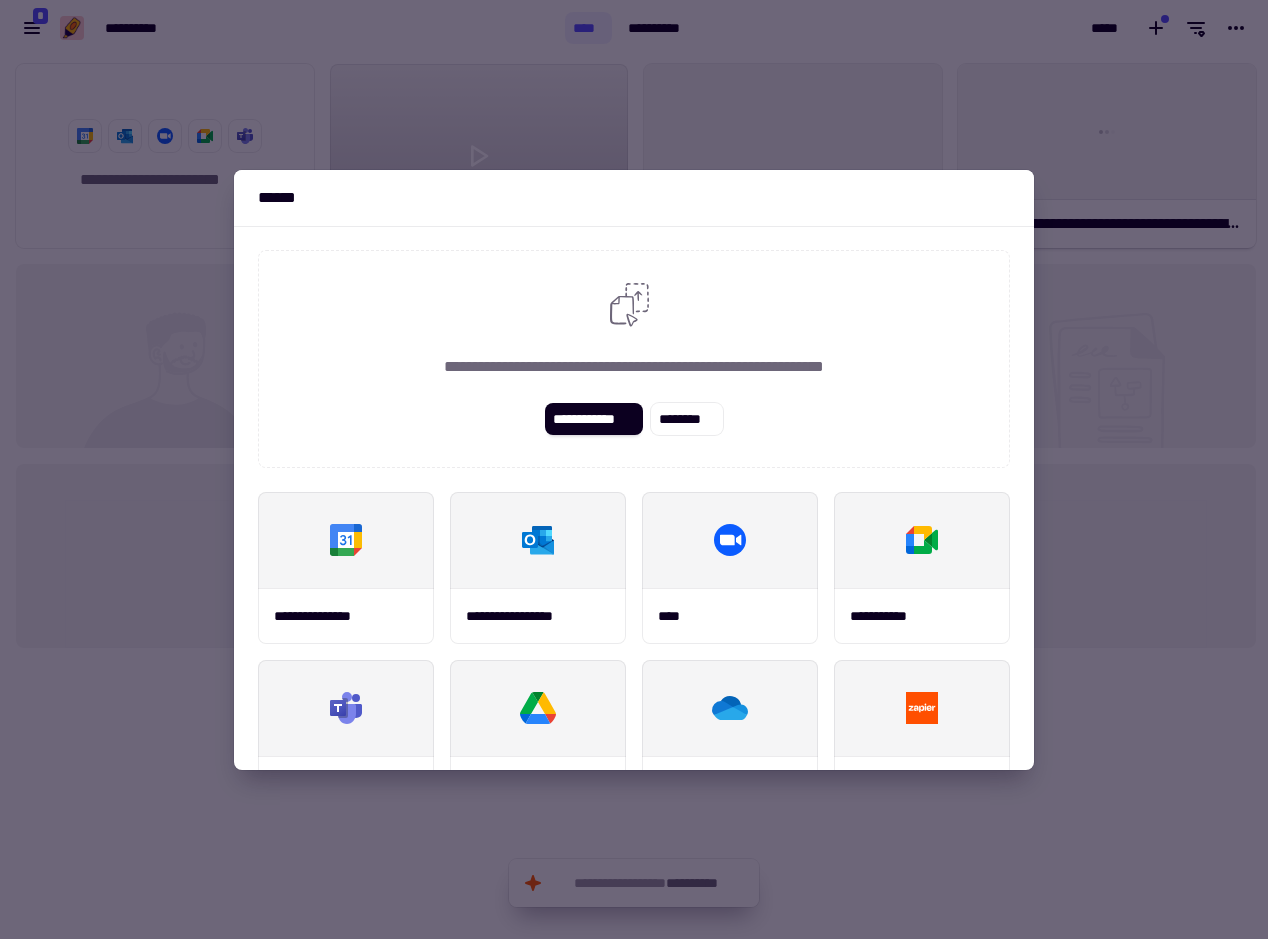 click on "**********" at bounding box center (634, 419) 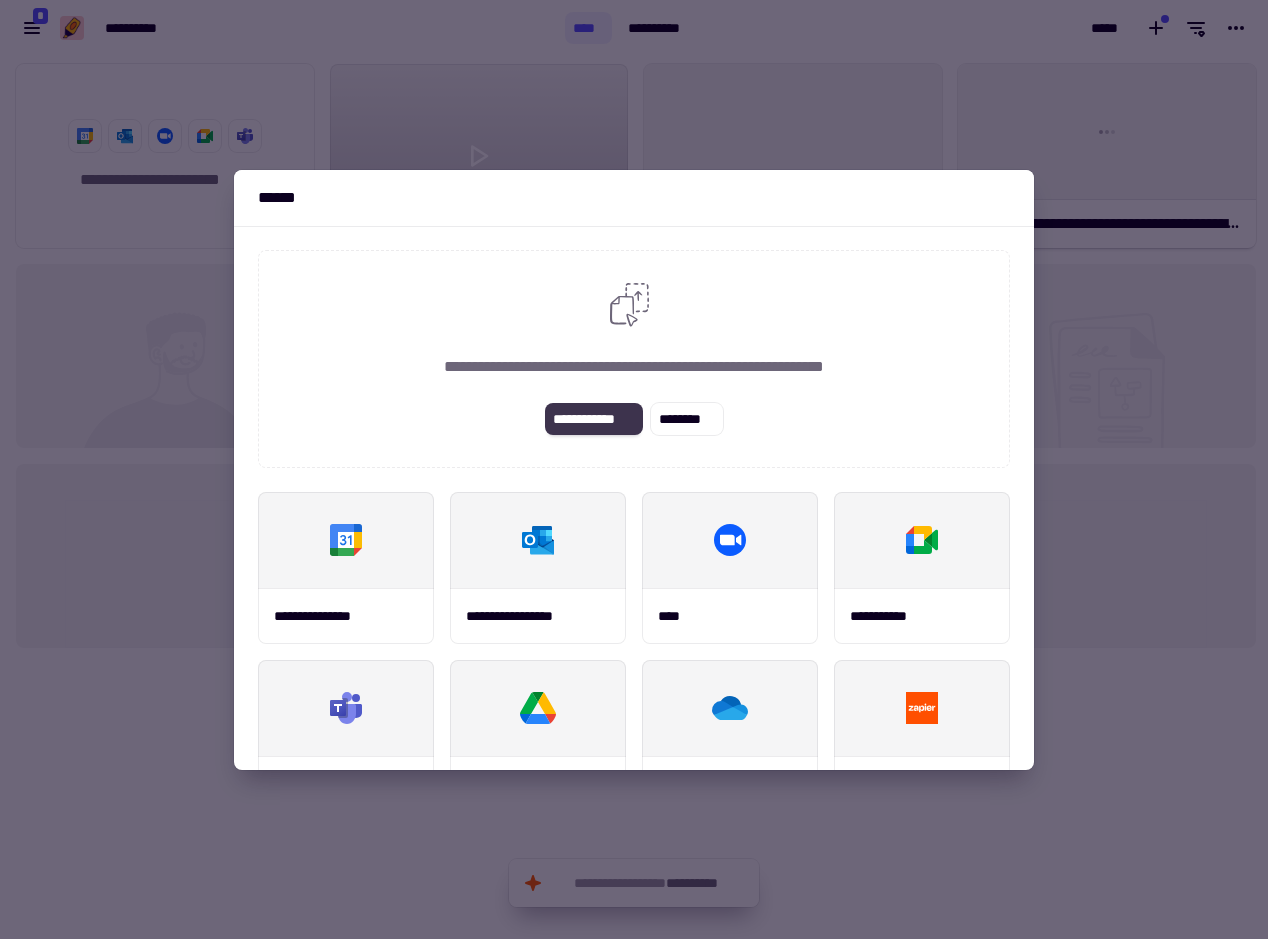 click on "**********" 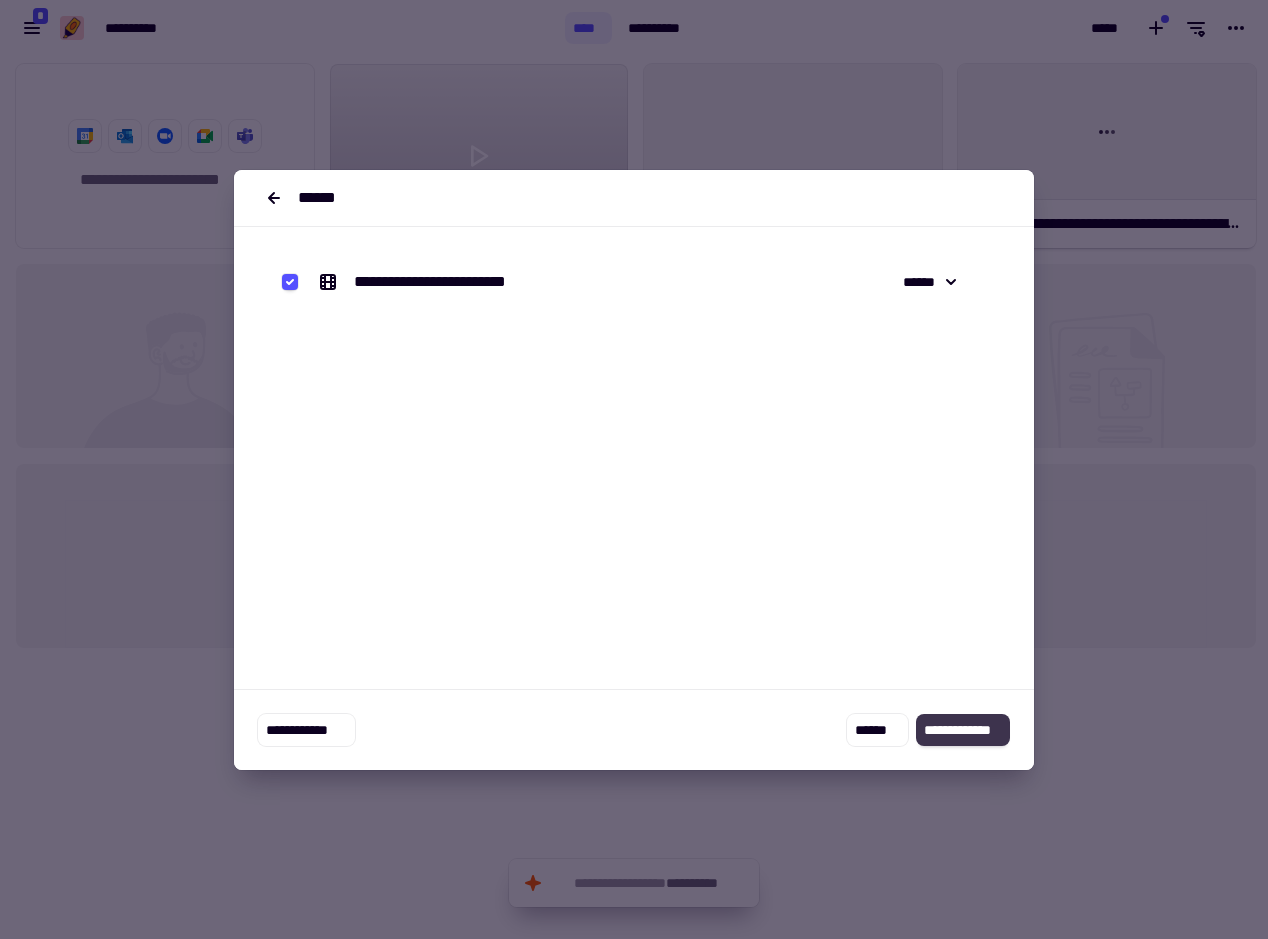 click on "**********" 